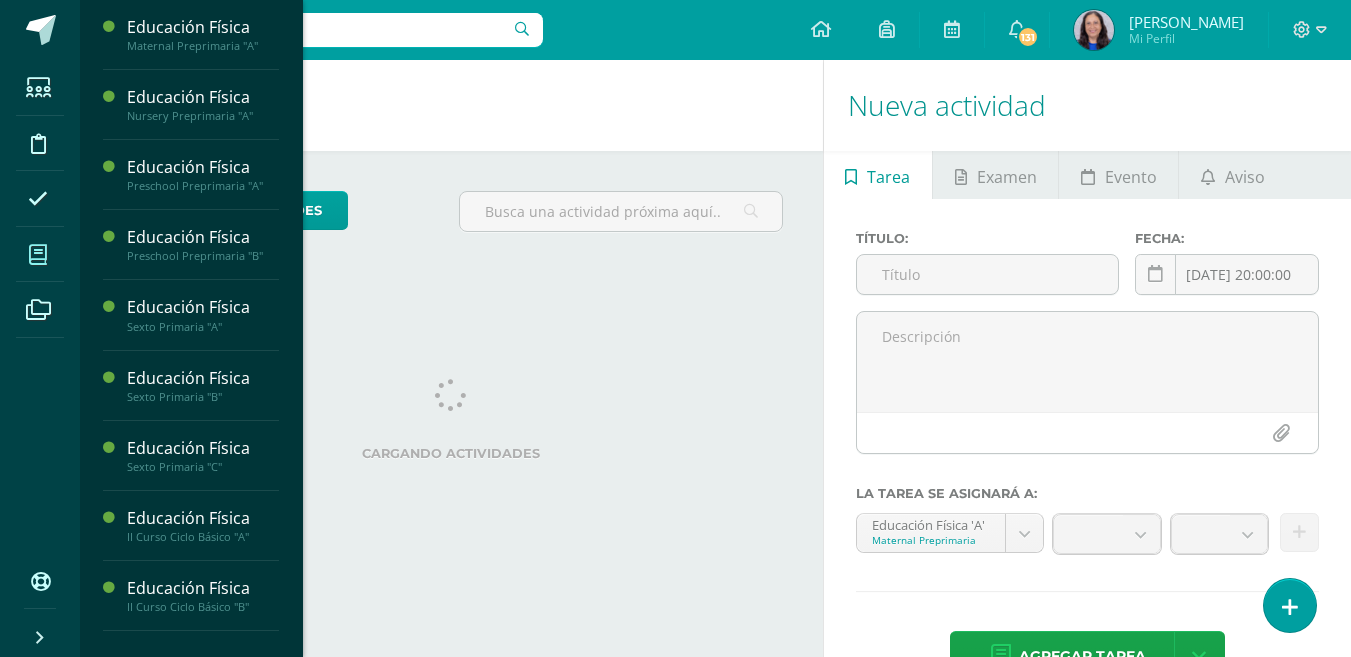 scroll, scrollTop: 0, scrollLeft: 0, axis: both 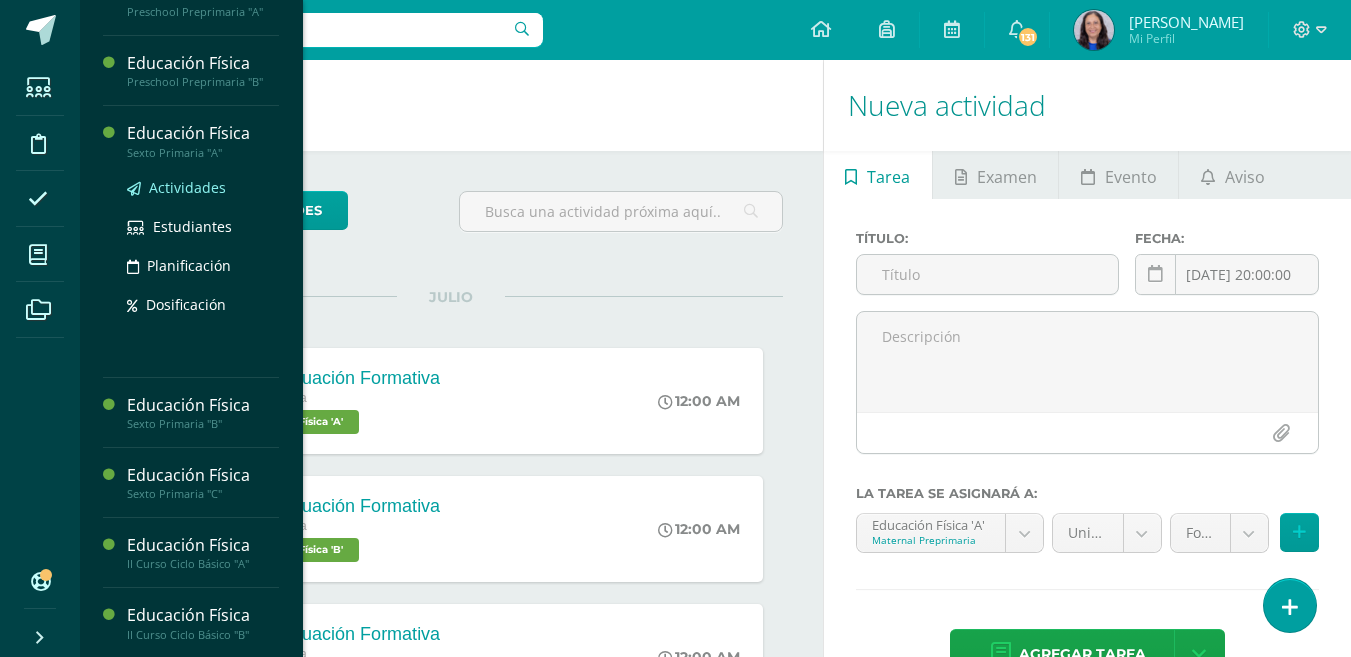 click on "Actividades" at bounding box center (187, 187) 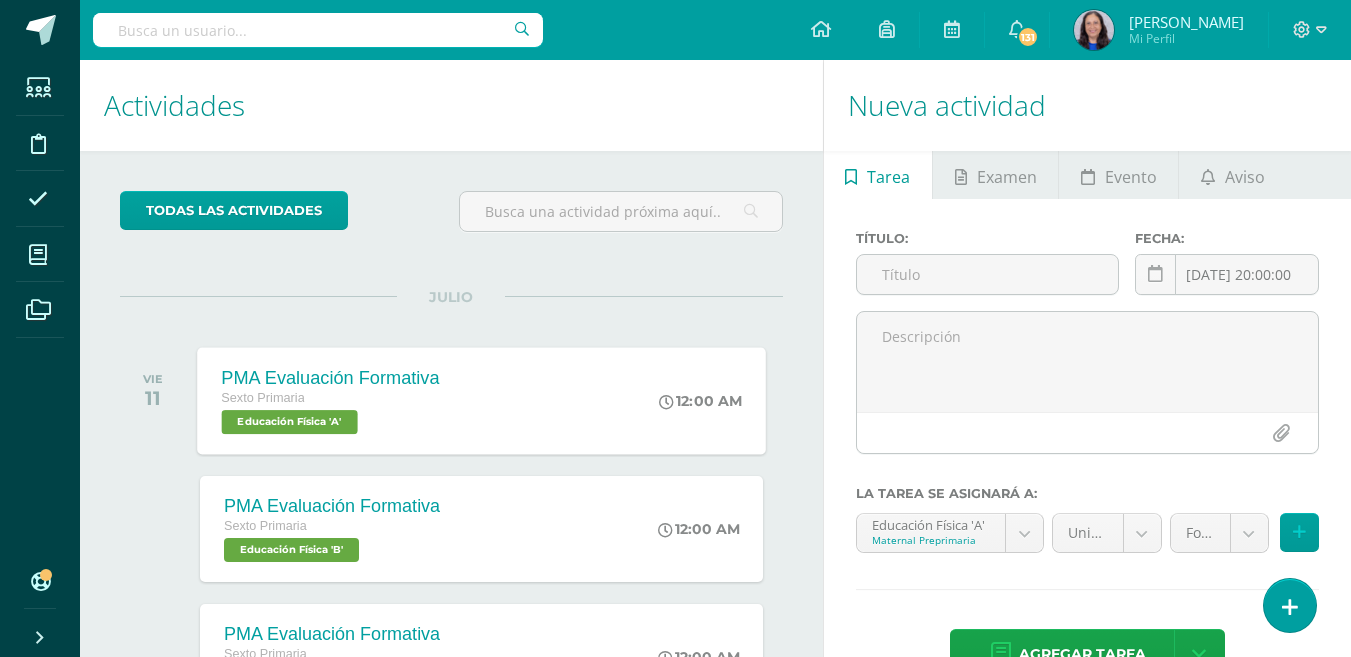 scroll, scrollTop: 0, scrollLeft: 0, axis: both 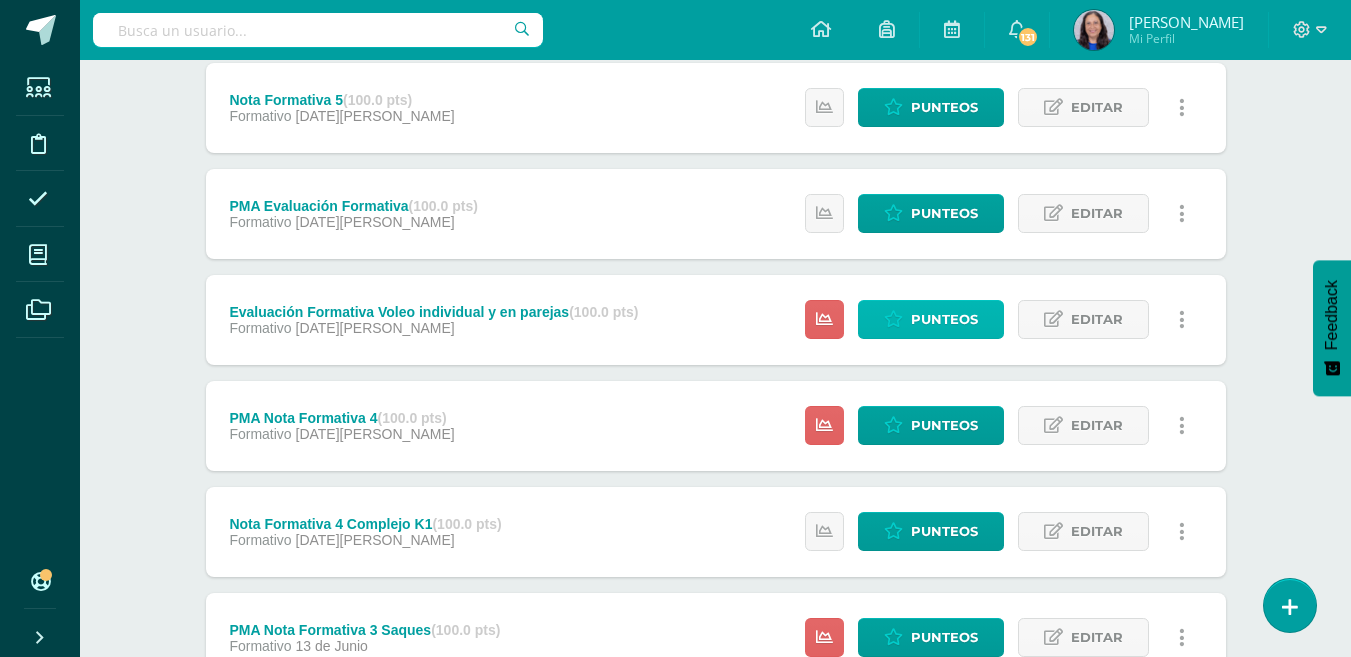 click on "Punteos" at bounding box center (944, 319) 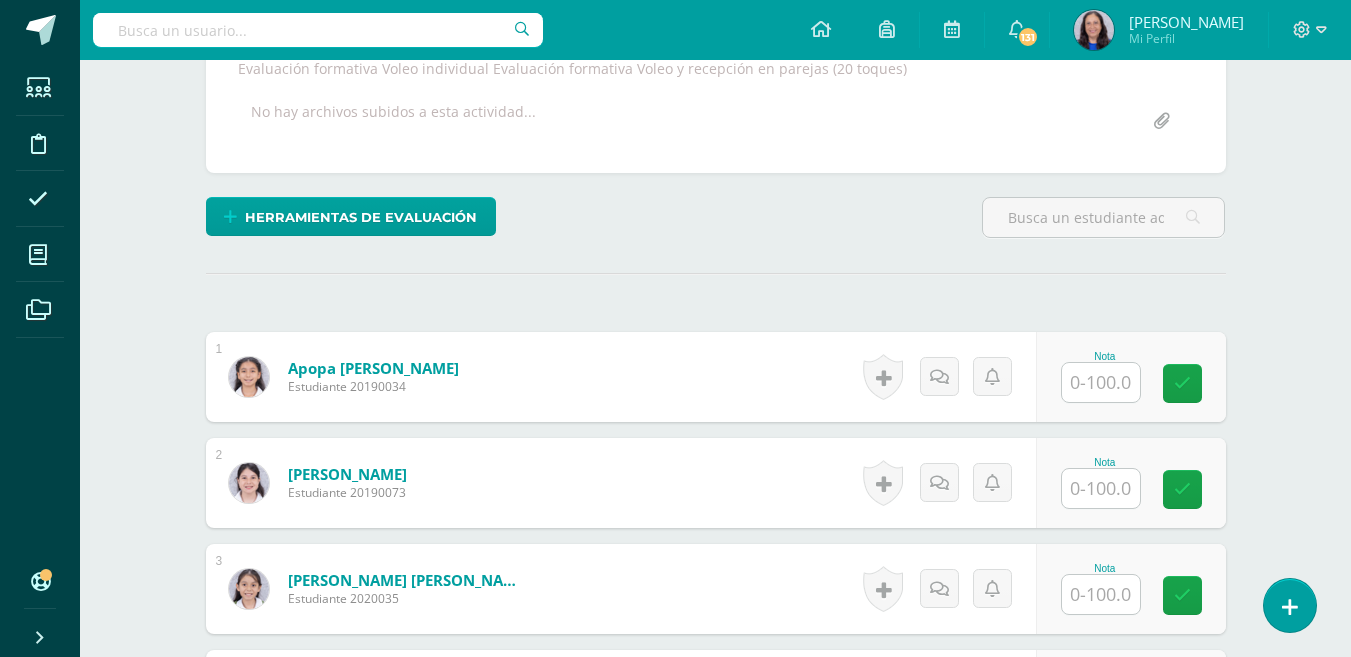 scroll, scrollTop: 401, scrollLeft: 0, axis: vertical 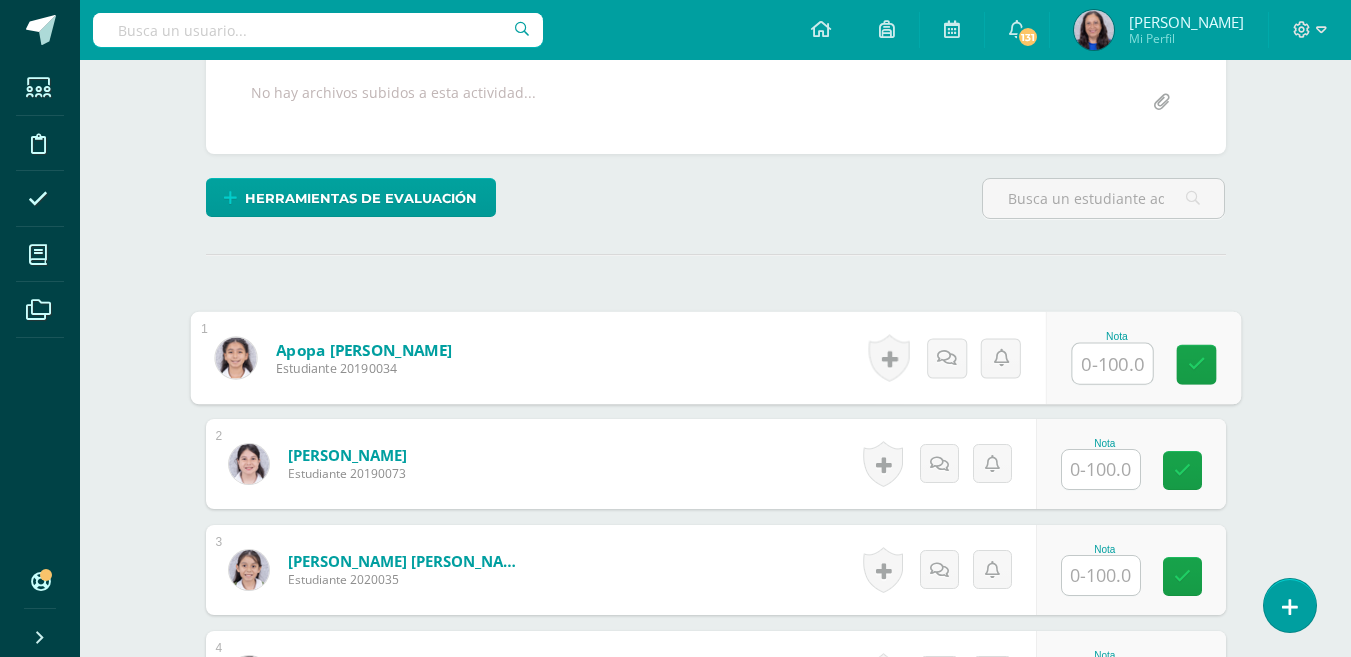 click at bounding box center (1112, 364) 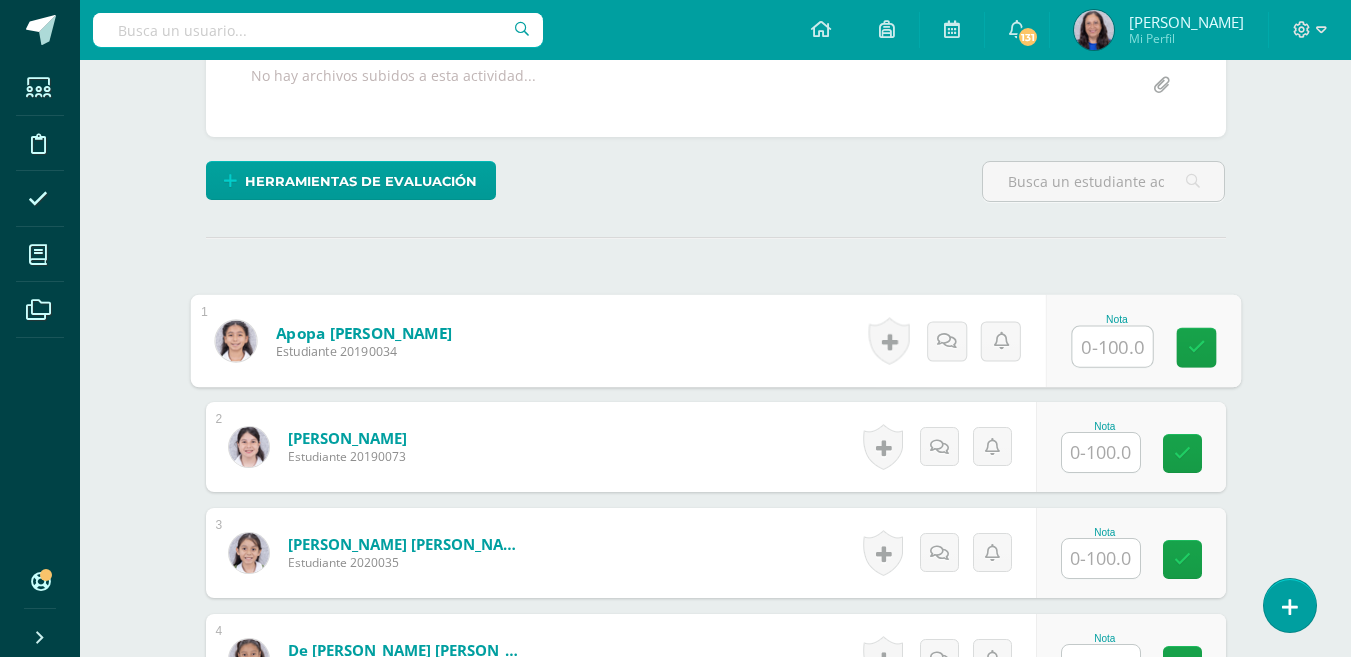 scroll, scrollTop: 401, scrollLeft: 0, axis: vertical 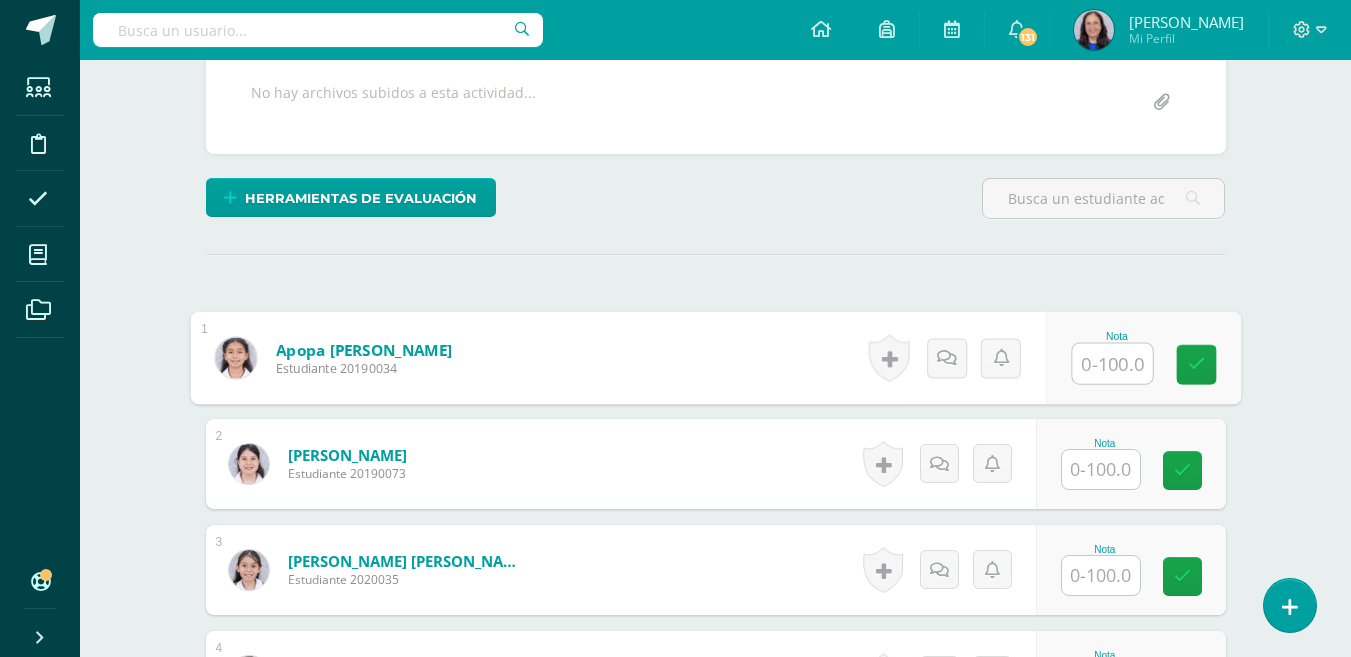 click at bounding box center (1112, 364) 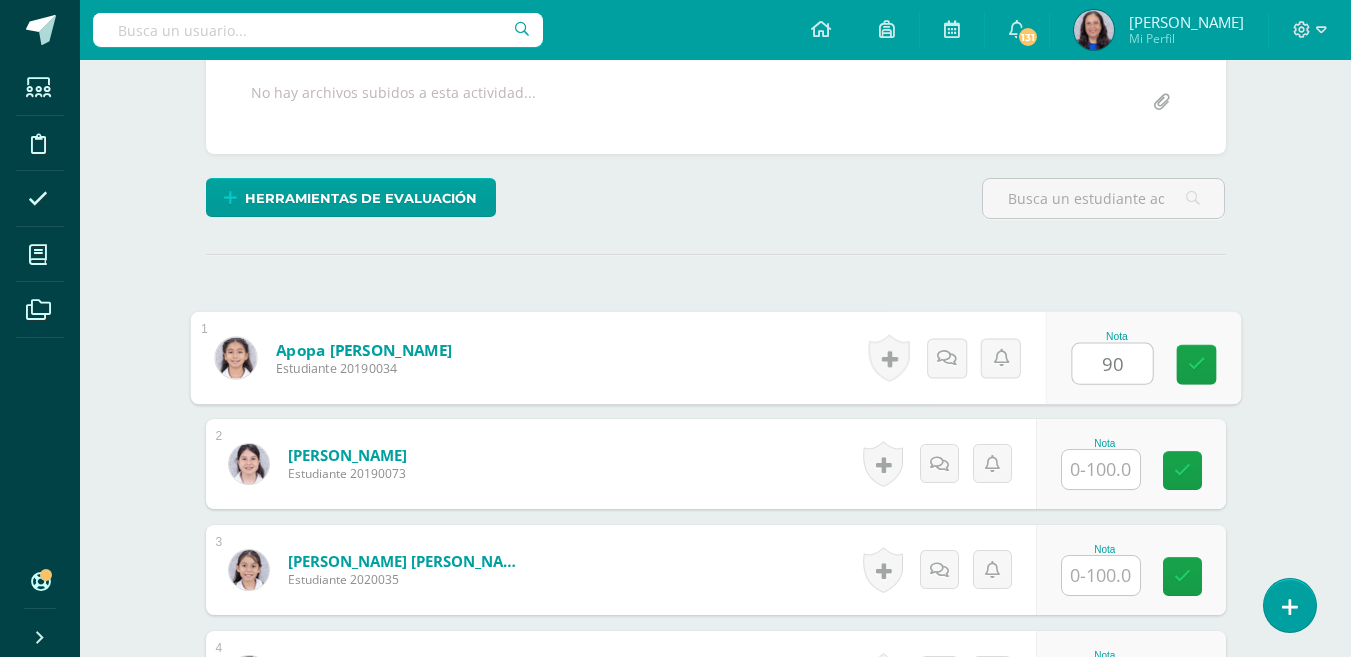 type on "90" 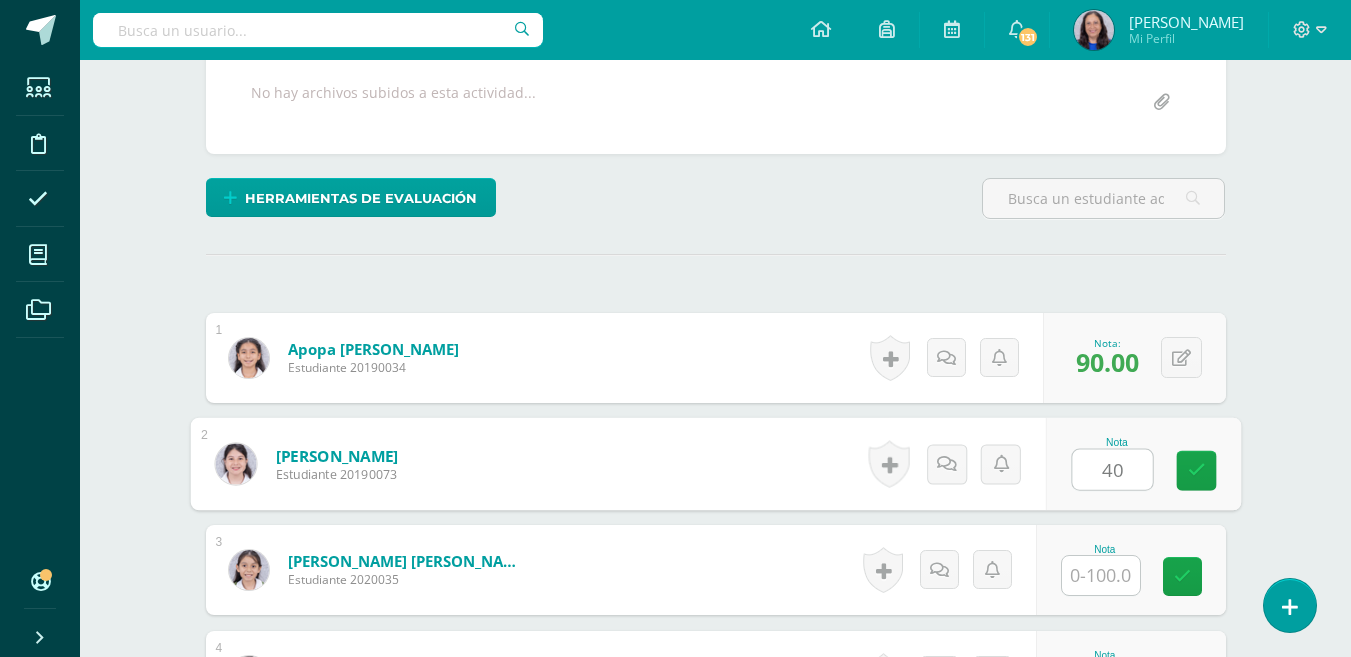 type on "40" 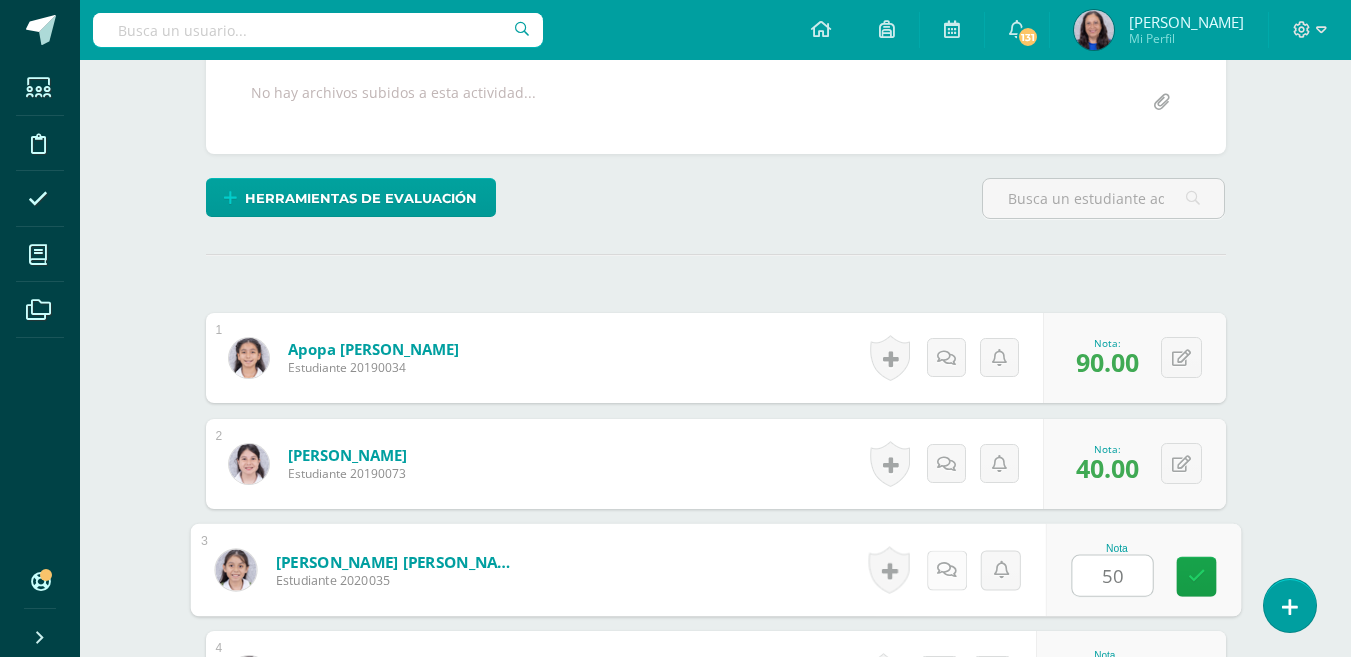 type on "50" 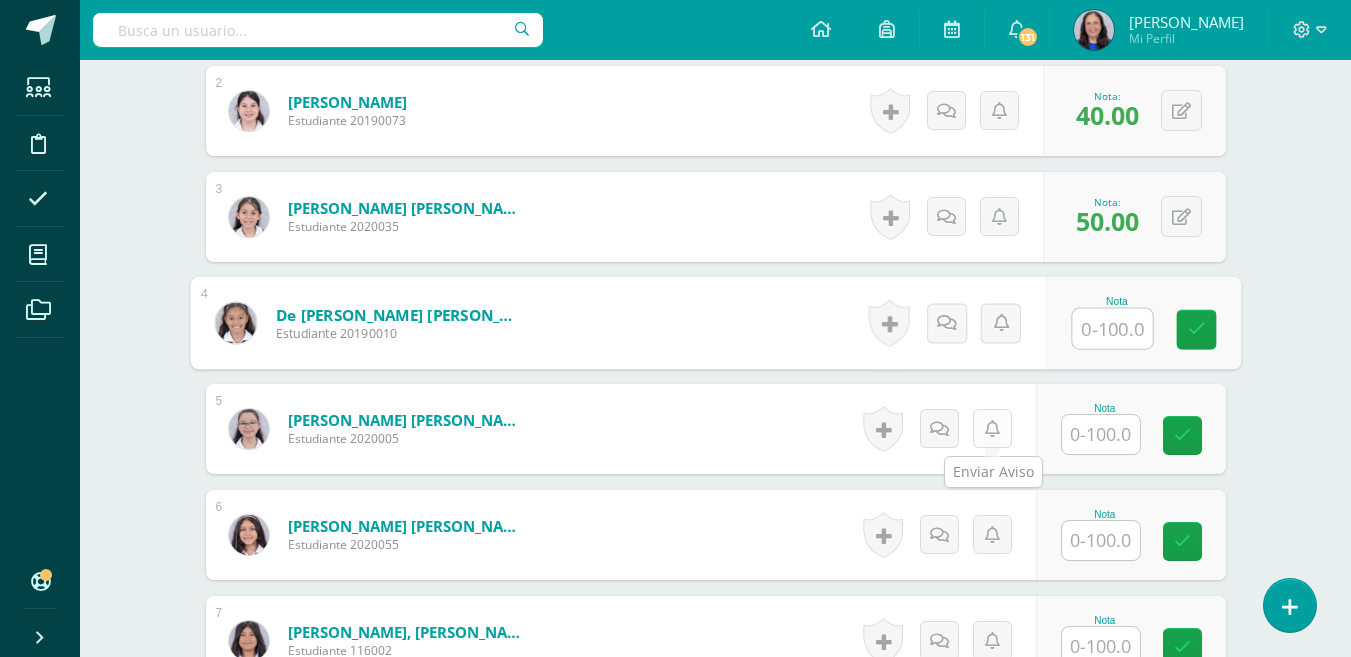 type on "6" 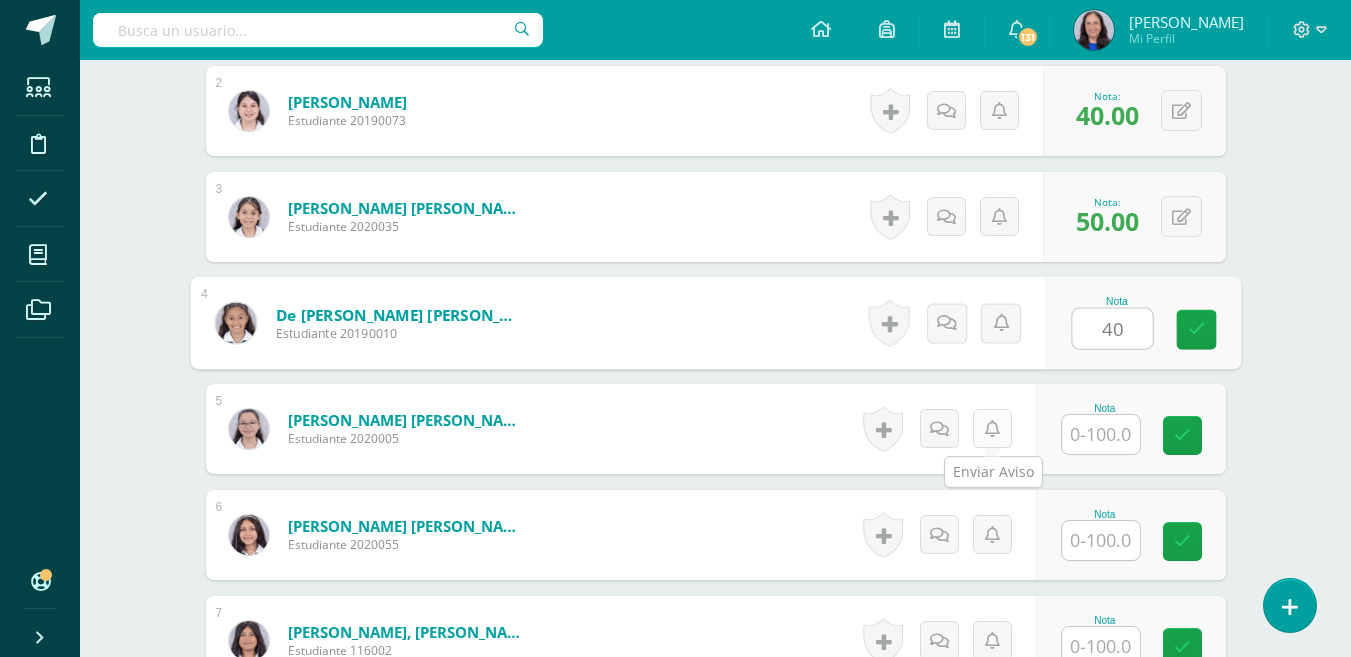 type on "40" 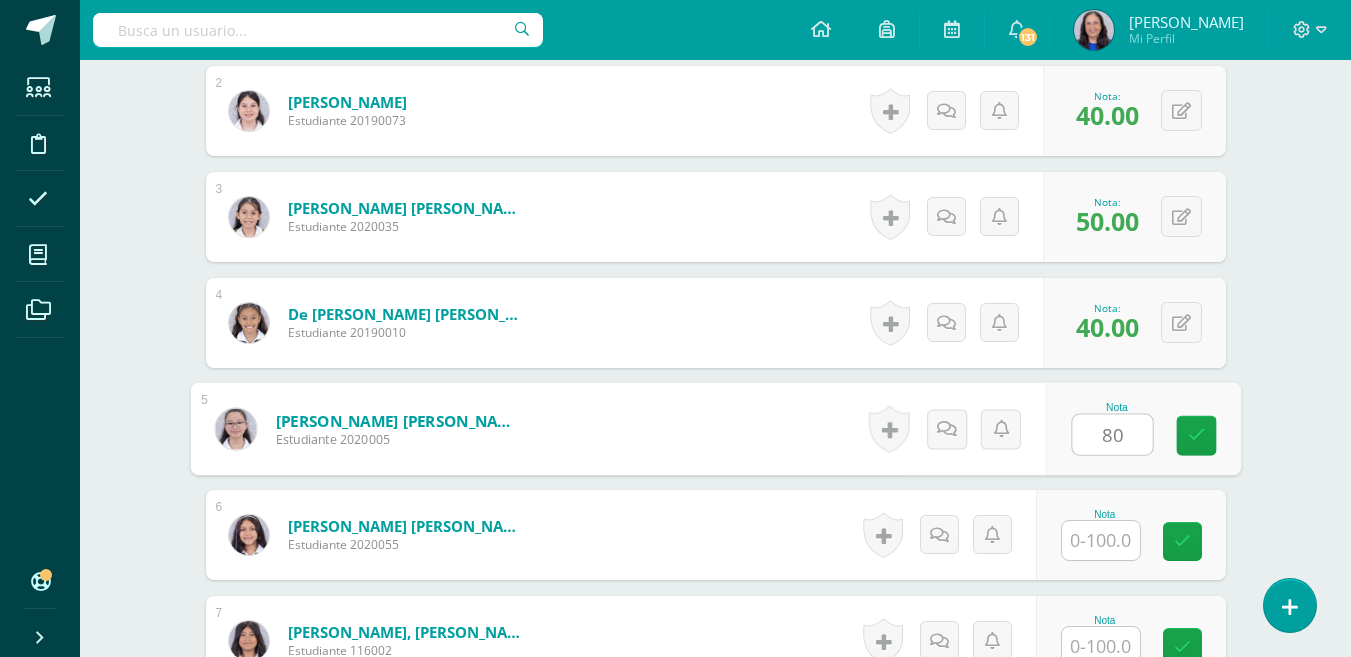 type on "80" 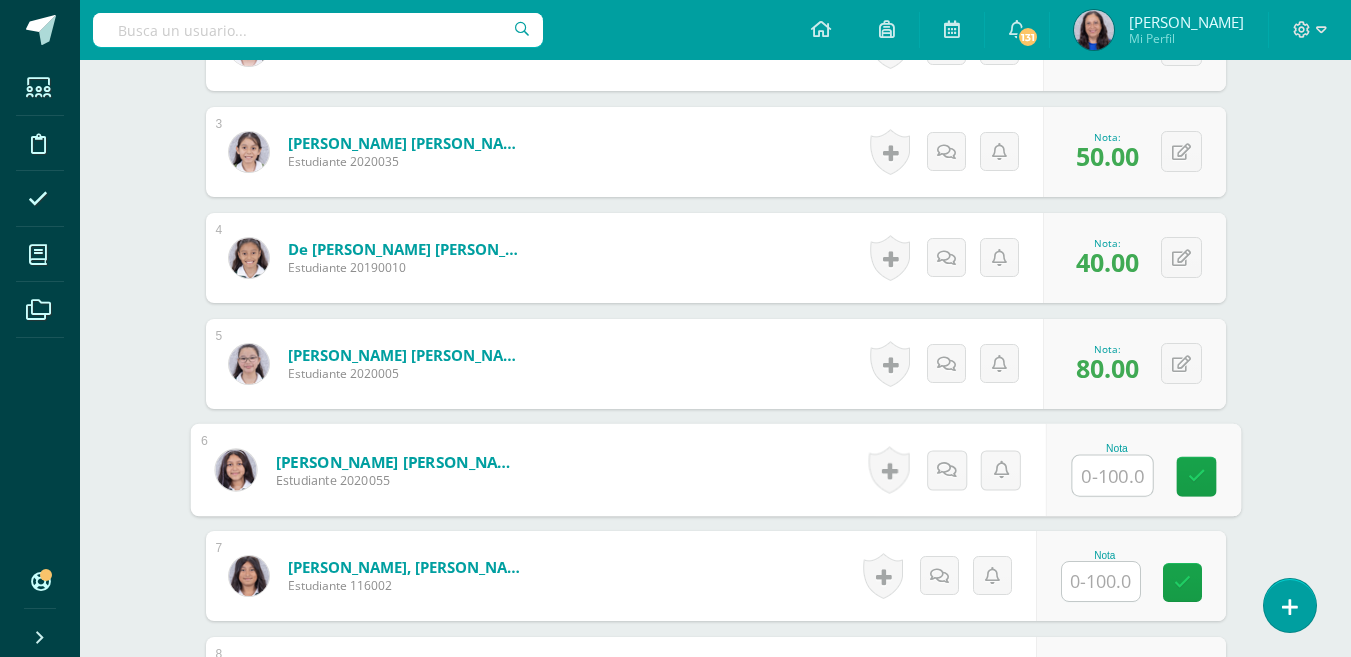 scroll, scrollTop: 954, scrollLeft: 0, axis: vertical 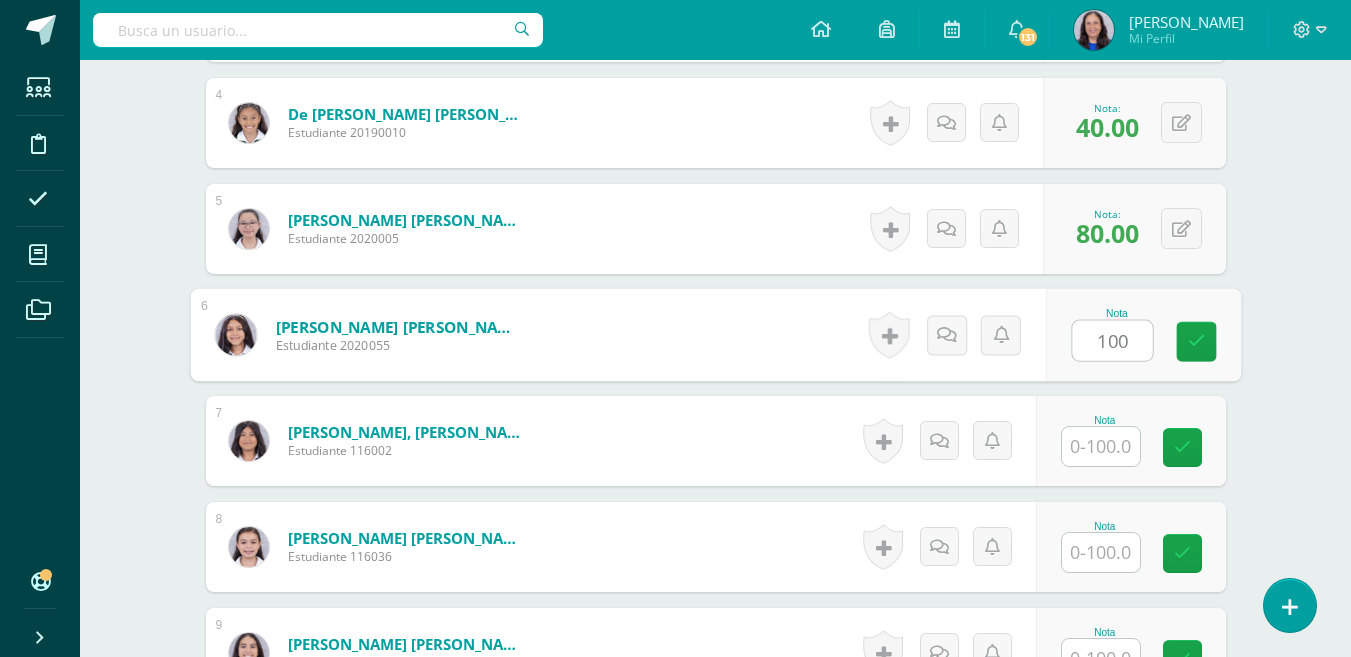 type on "100" 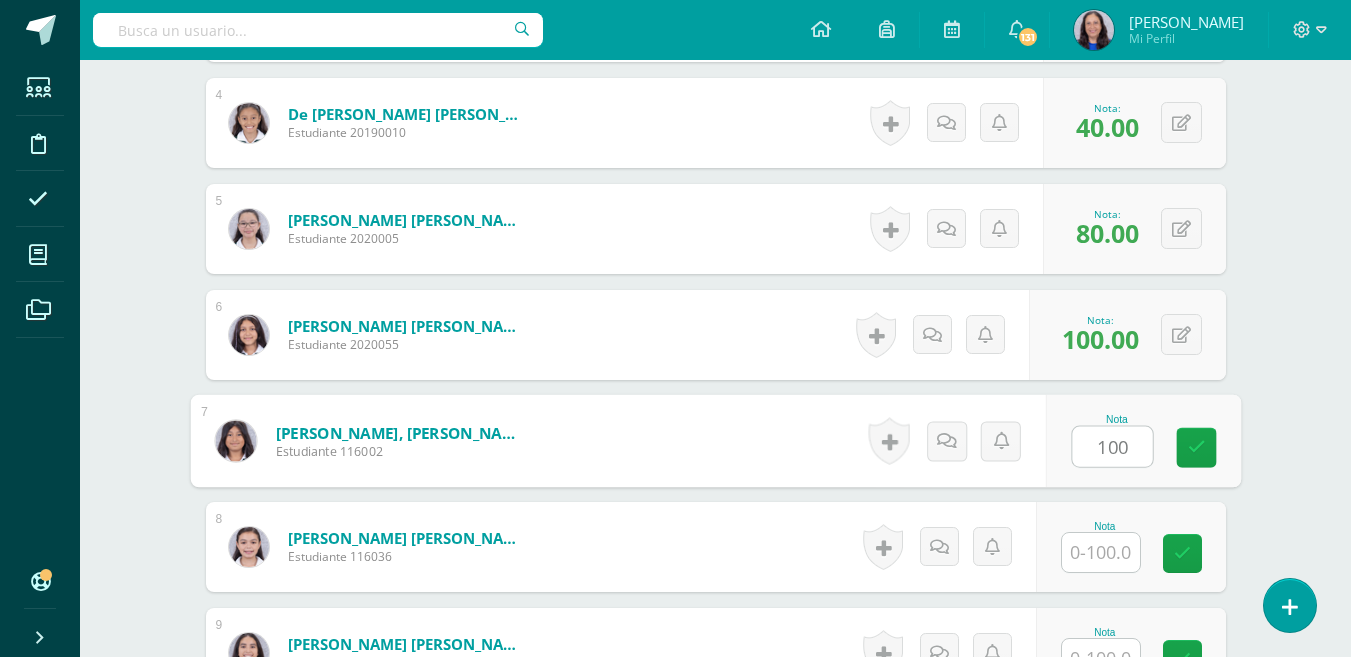 type on "100" 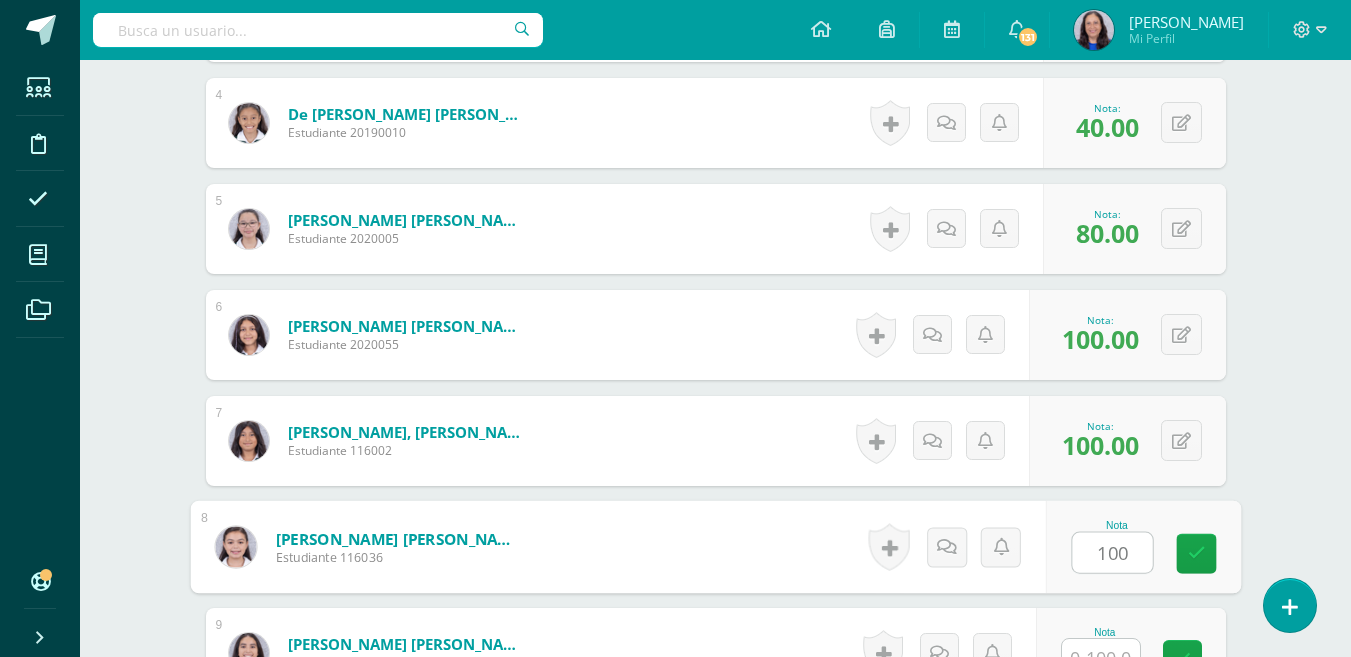 type on "100" 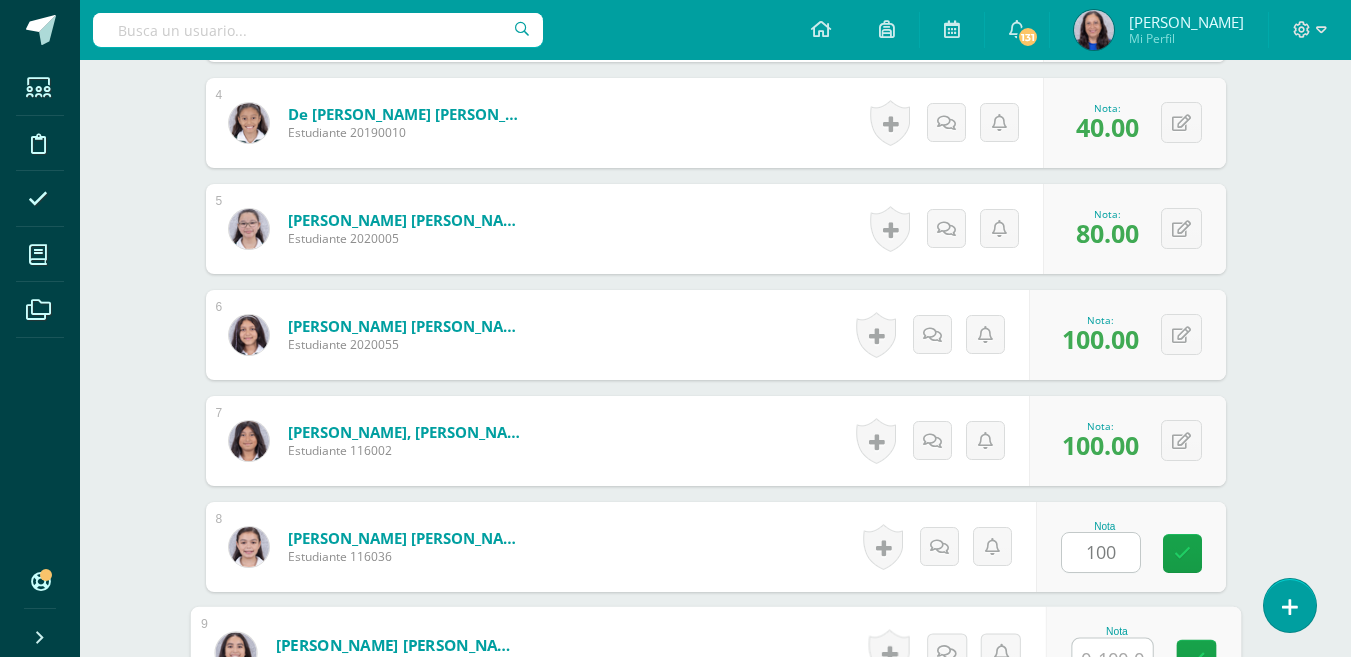 scroll, scrollTop: 975, scrollLeft: 0, axis: vertical 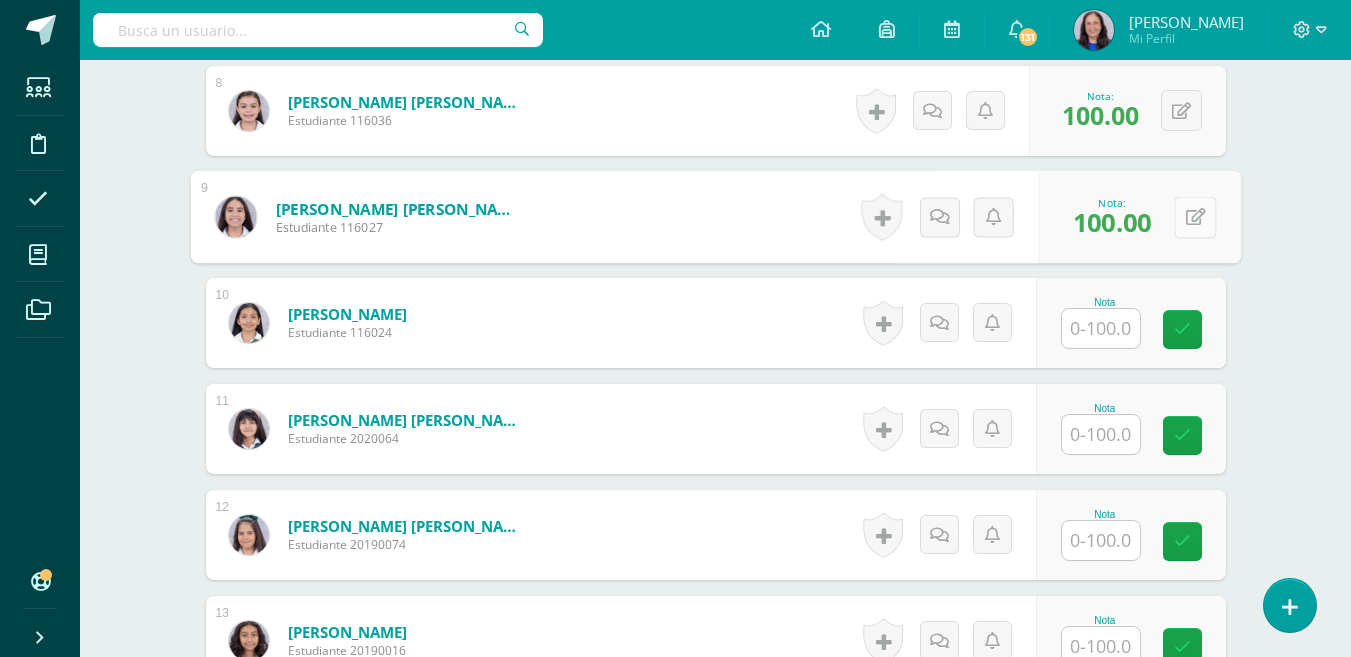 click at bounding box center (1195, 217) 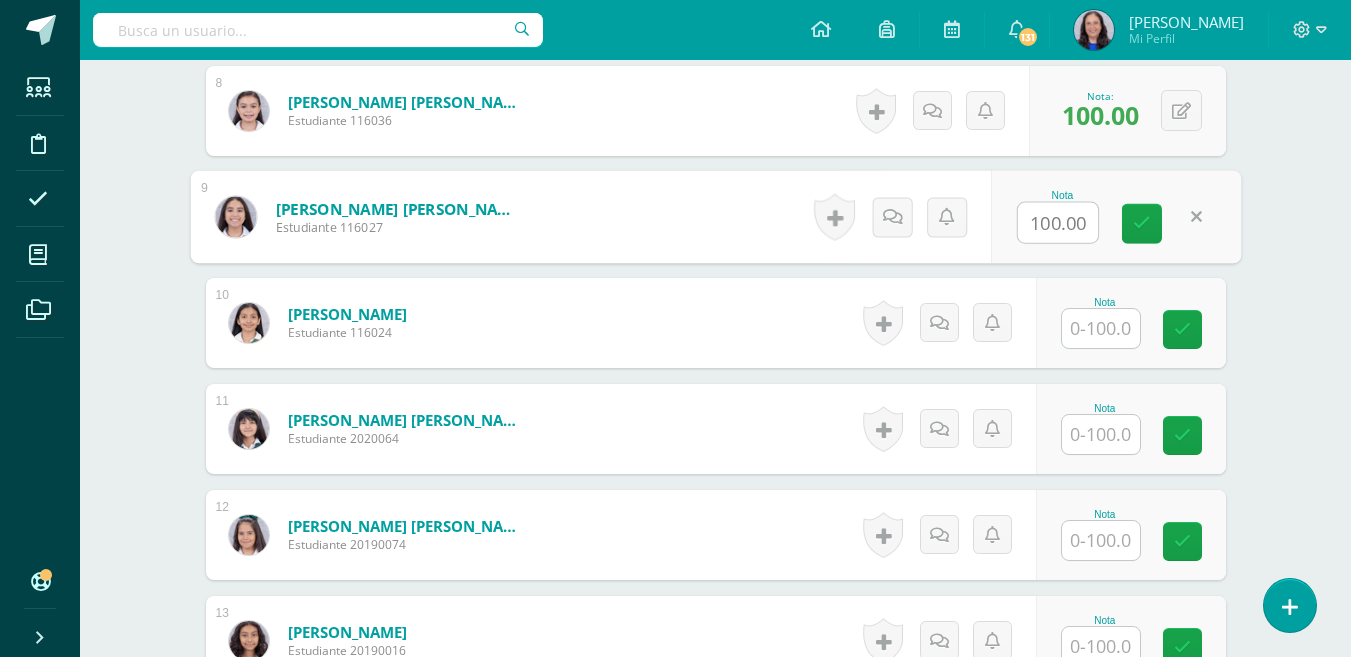 click on "100.00" at bounding box center (1058, 223) 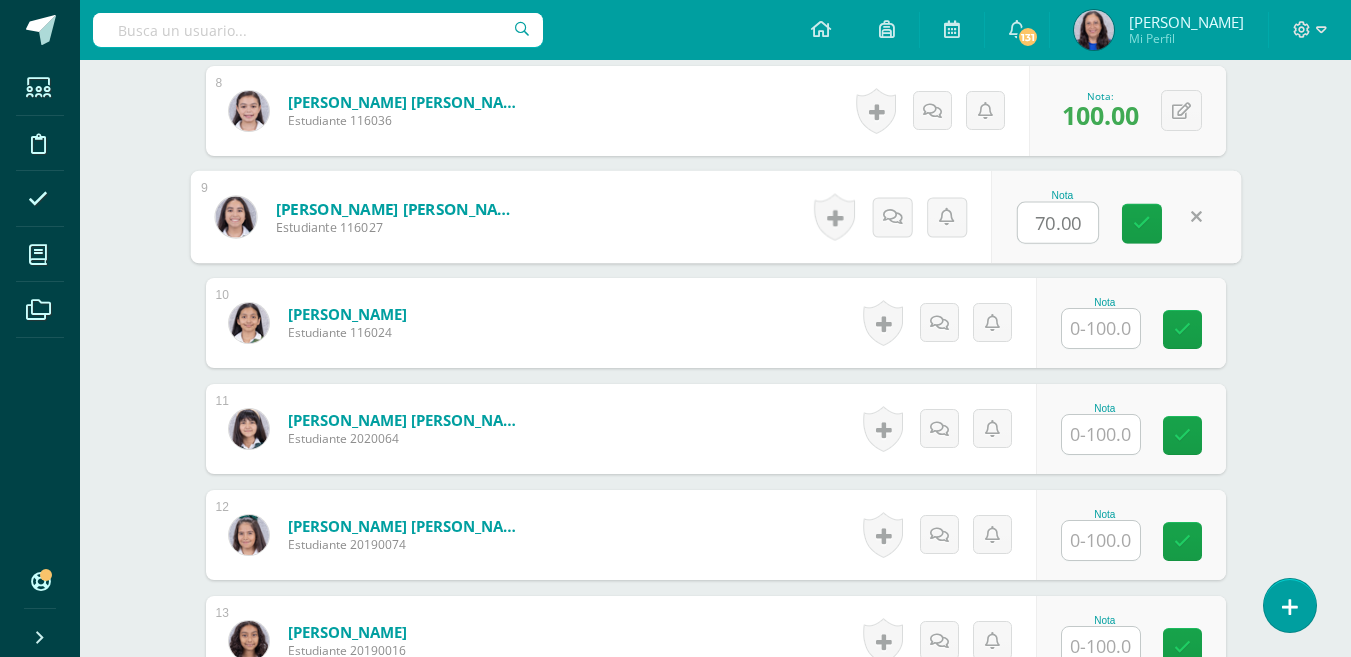 type on "70.00" 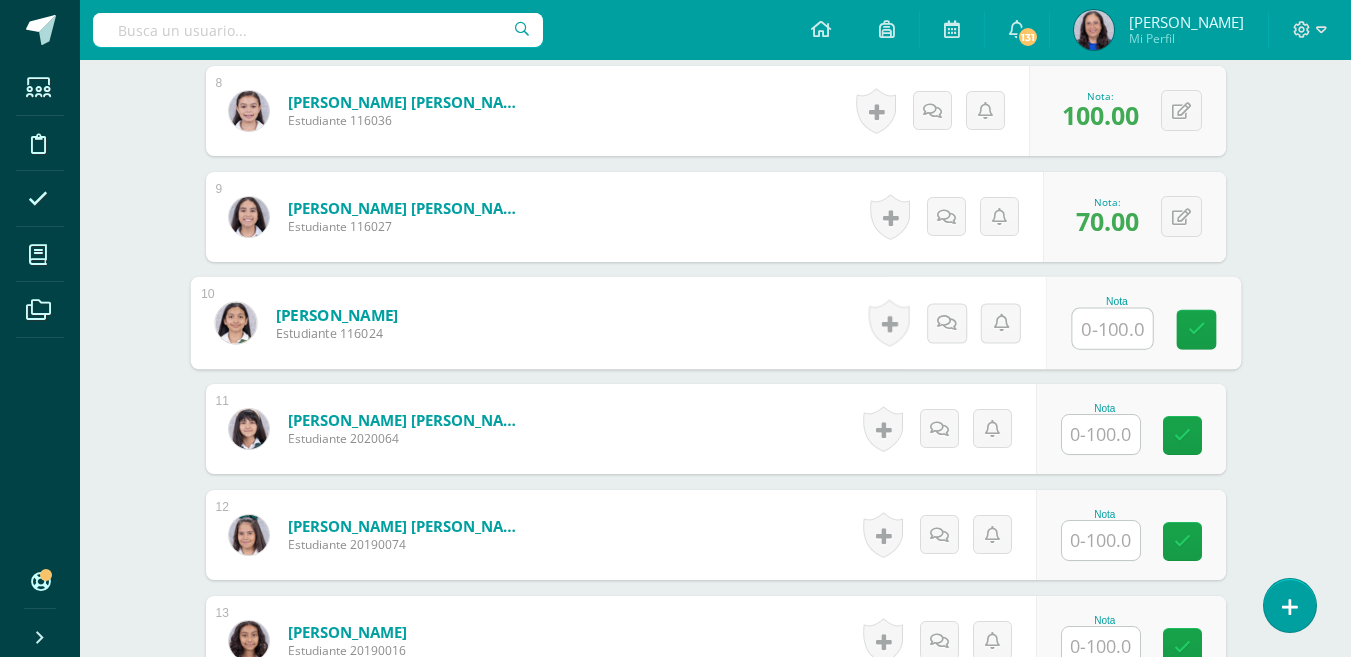 click at bounding box center (1101, 434) 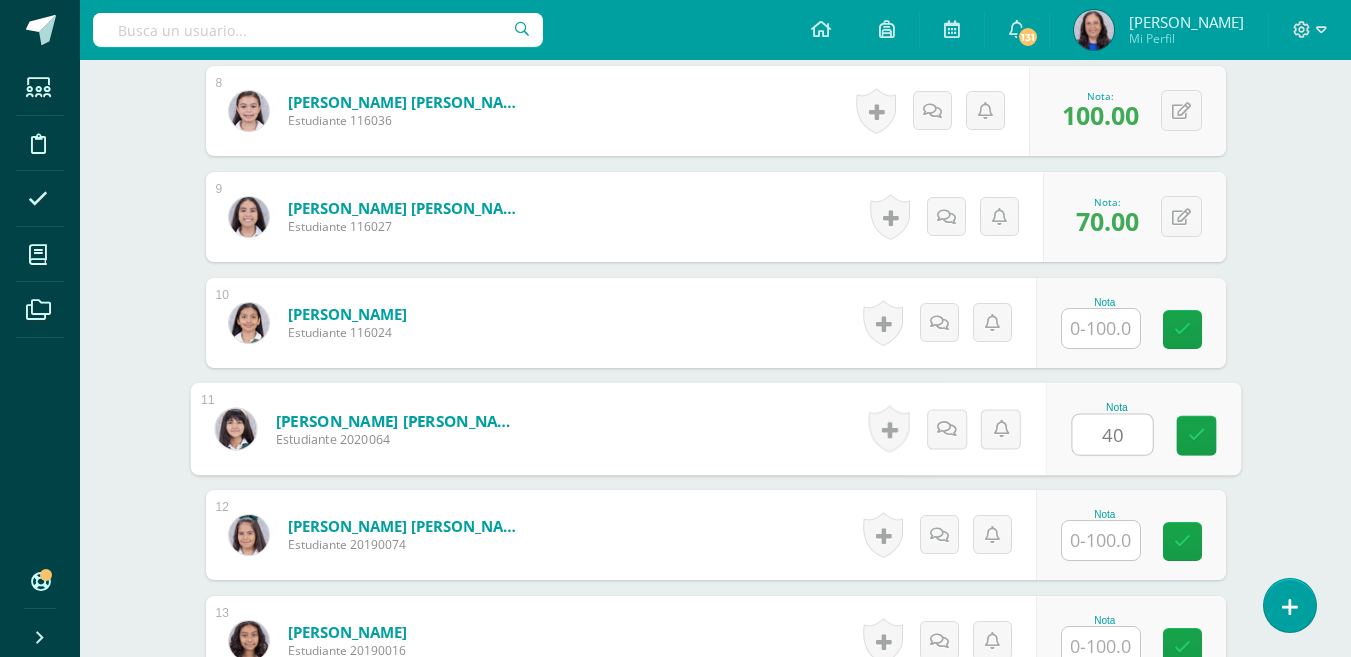 type on "40" 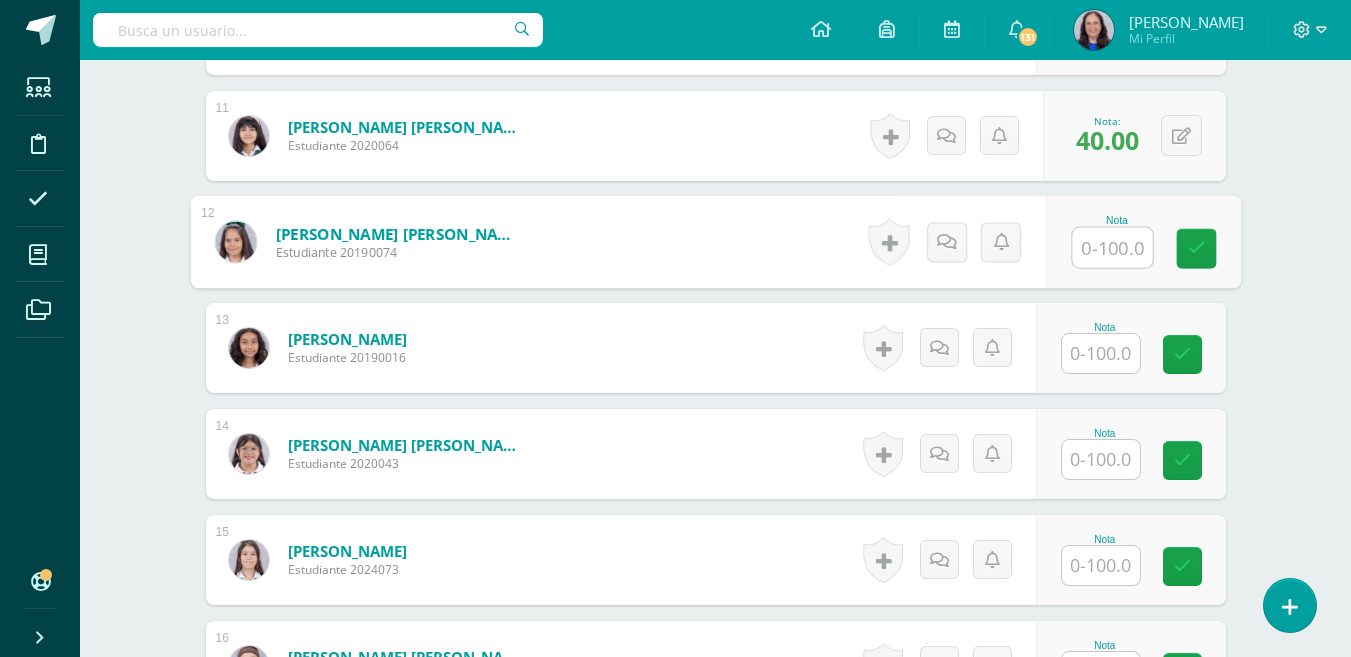 scroll, scrollTop: 1690, scrollLeft: 0, axis: vertical 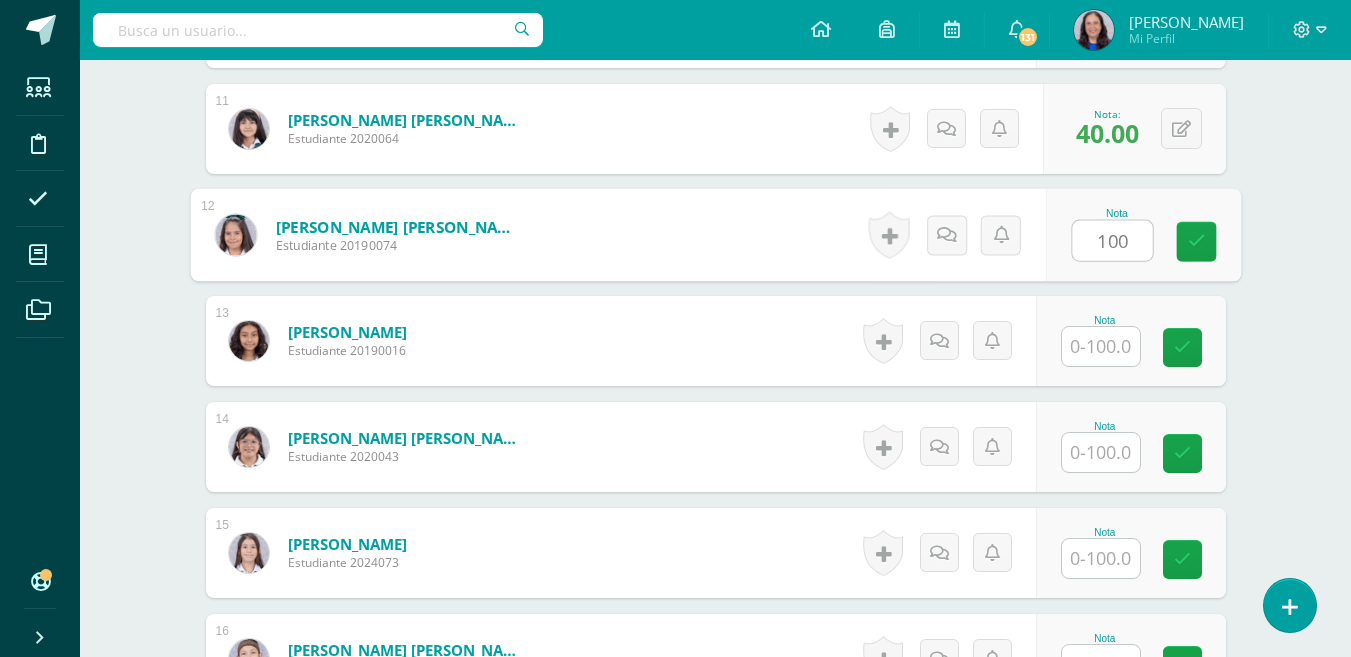 type on "100" 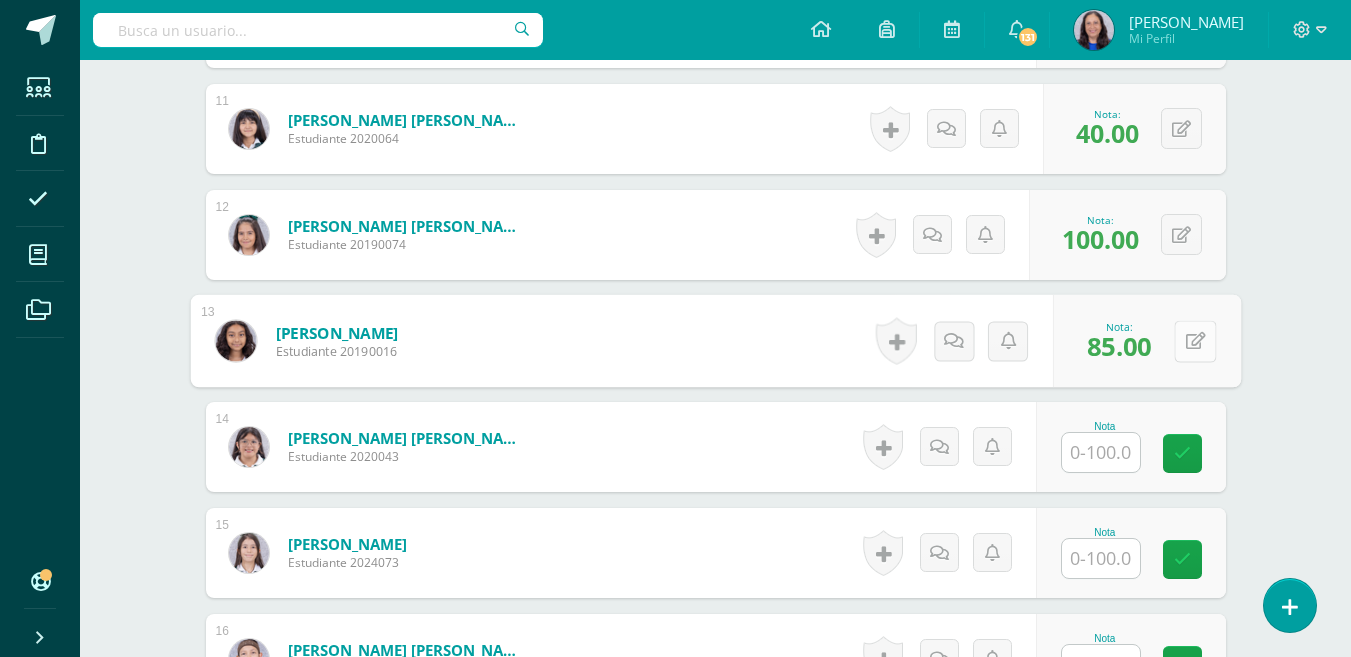 click at bounding box center [1195, 341] 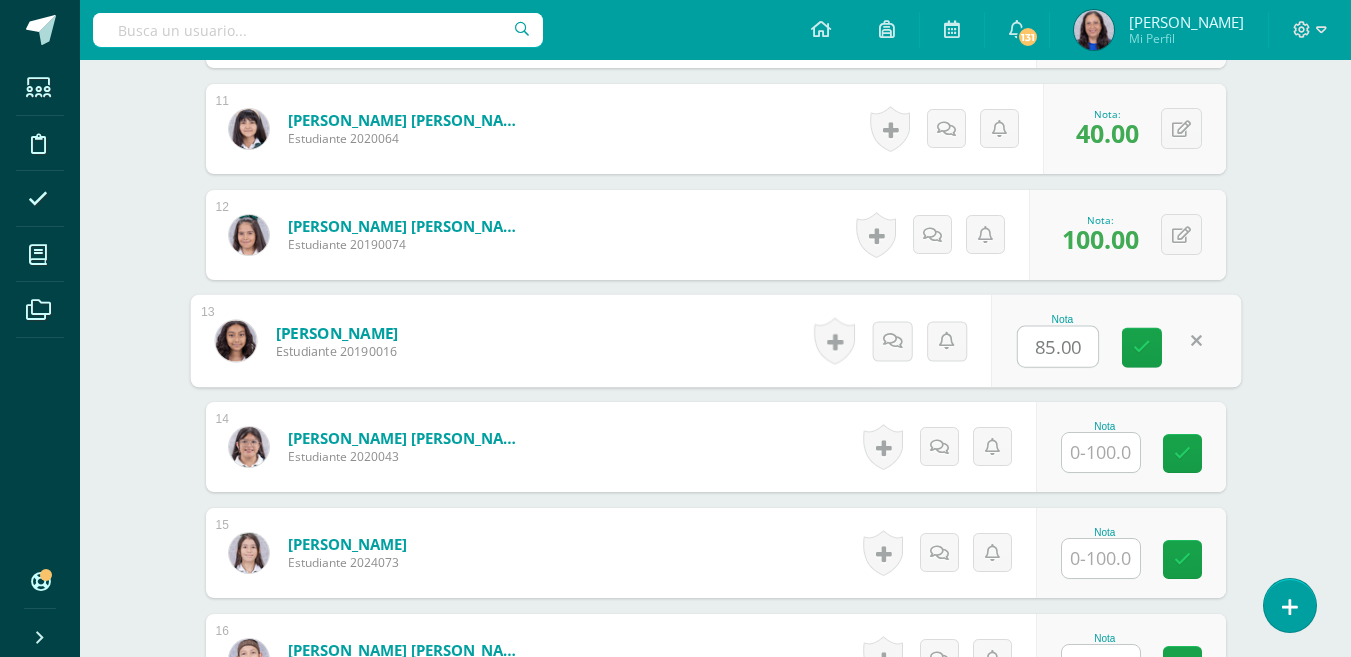 click on "85.00" at bounding box center (1058, 347) 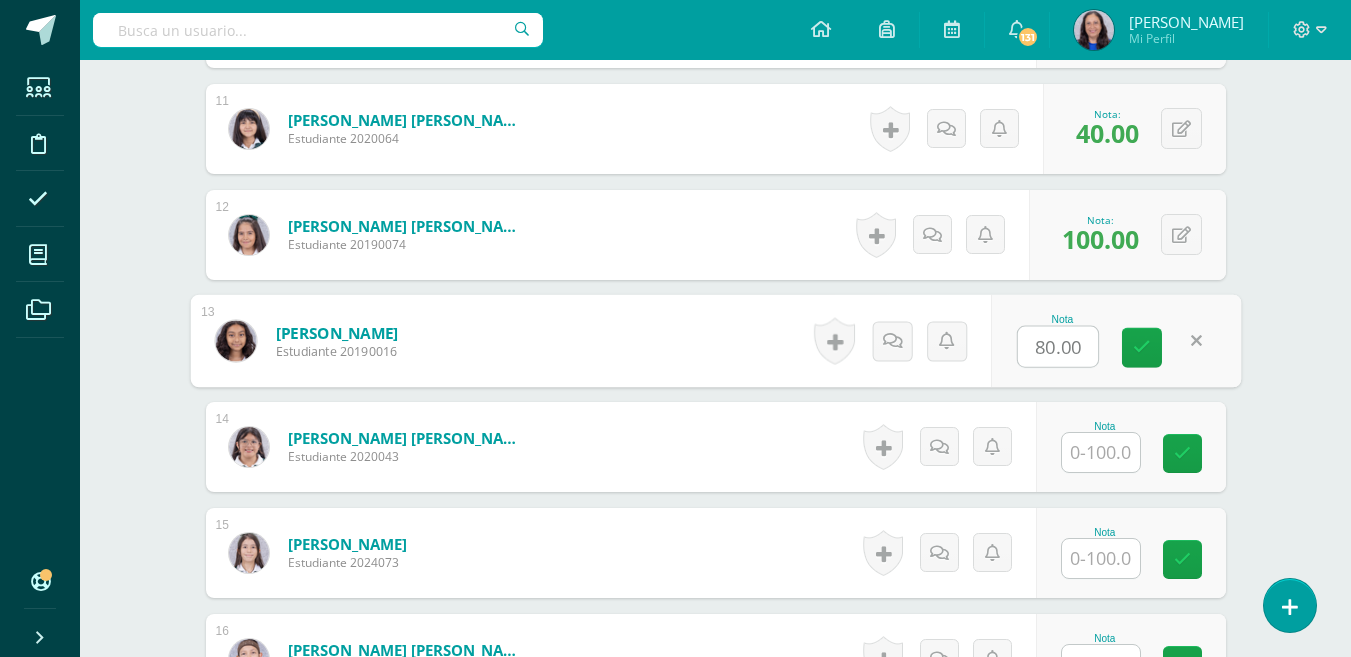 type on "80.00" 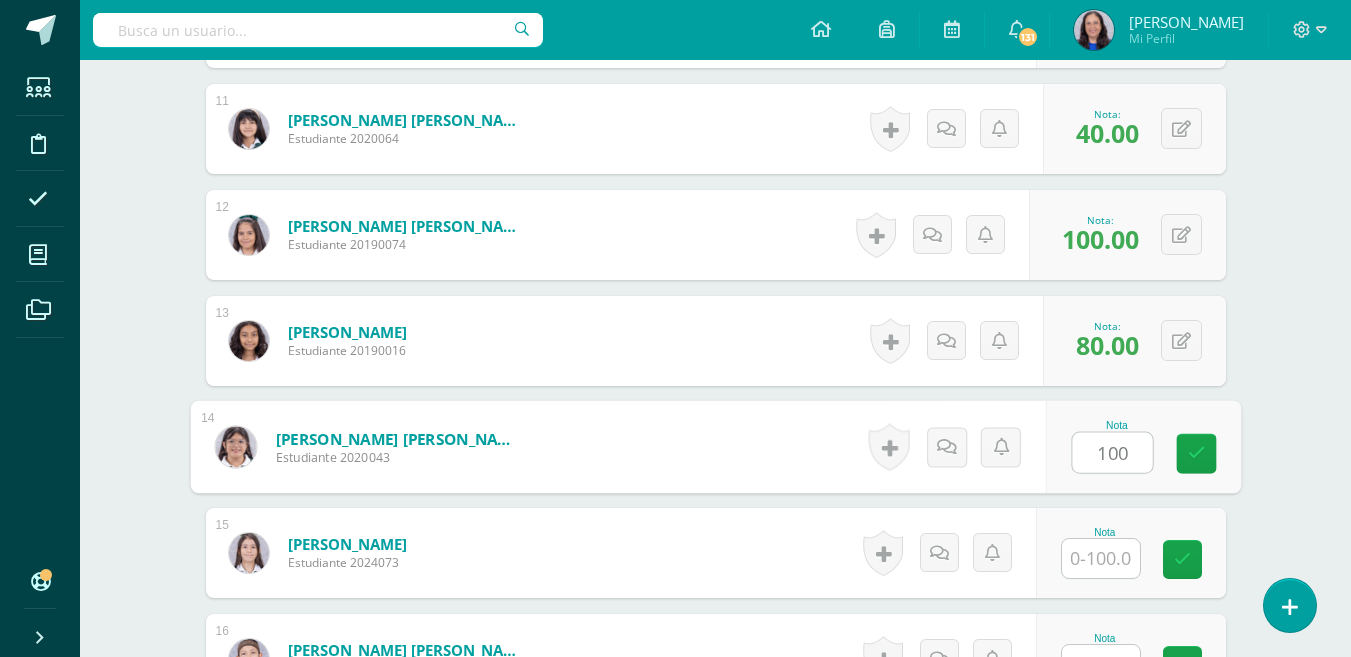 type on "100" 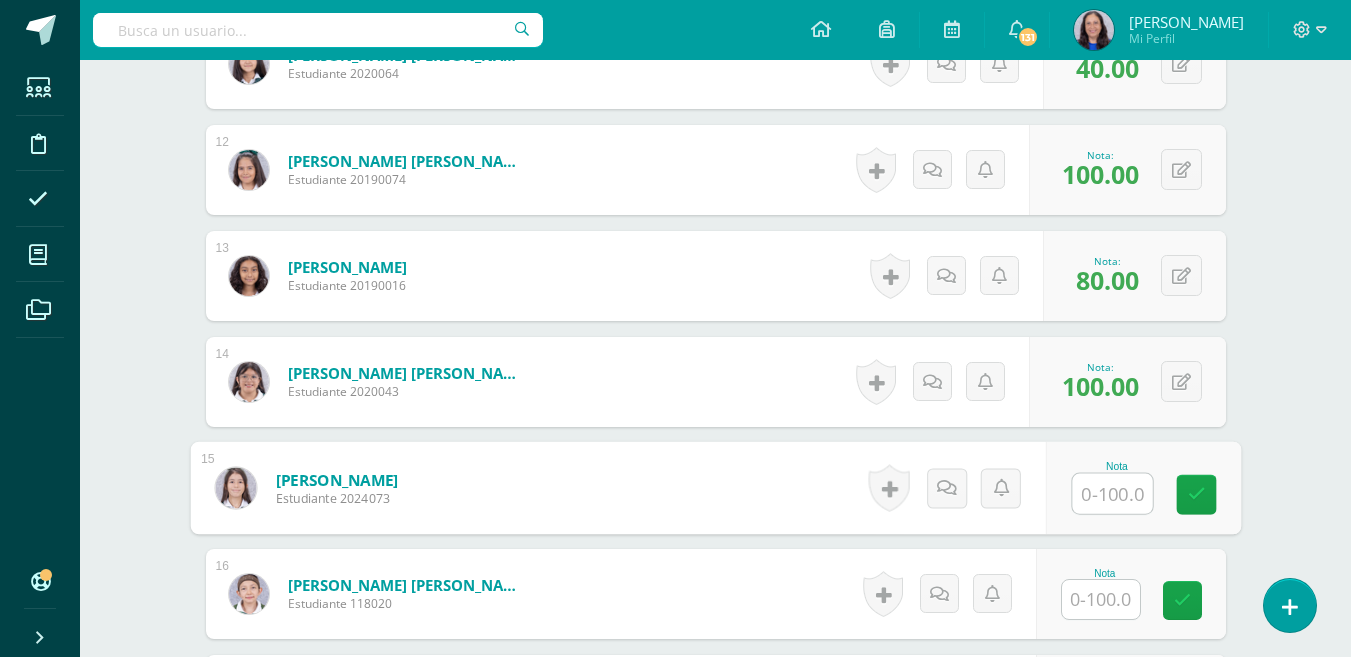 scroll, scrollTop: 1790, scrollLeft: 0, axis: vertical 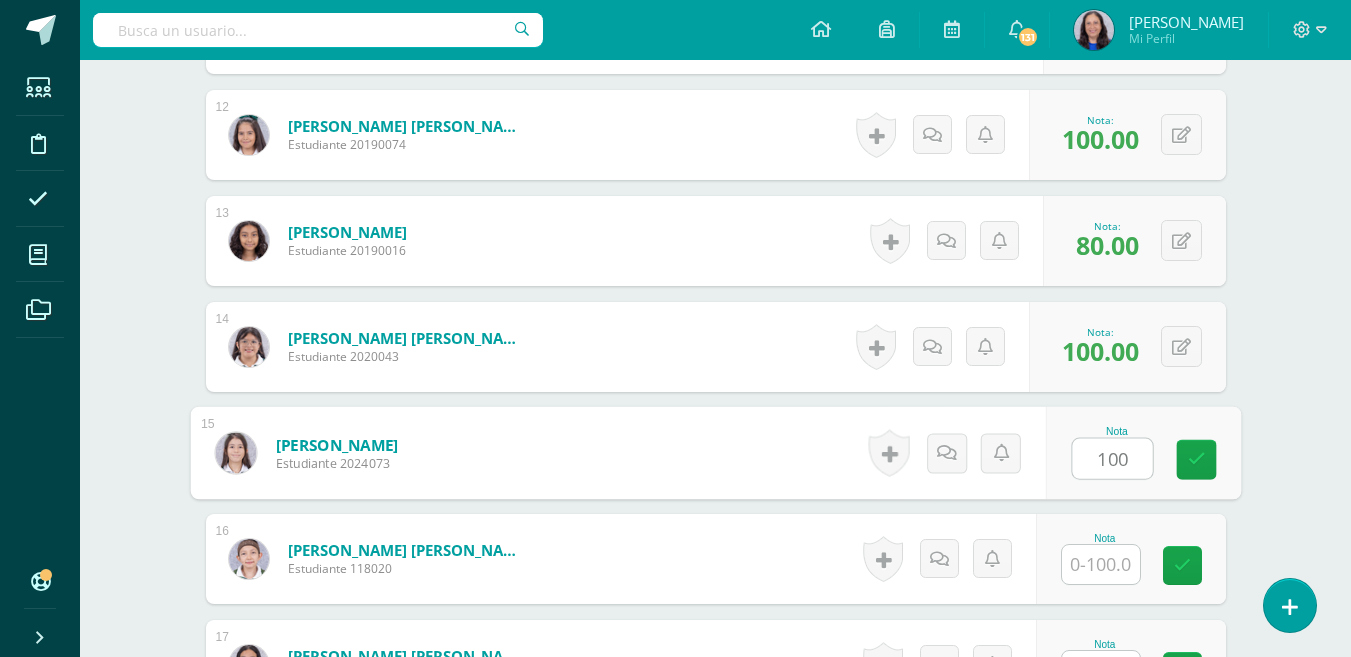 type on "100" 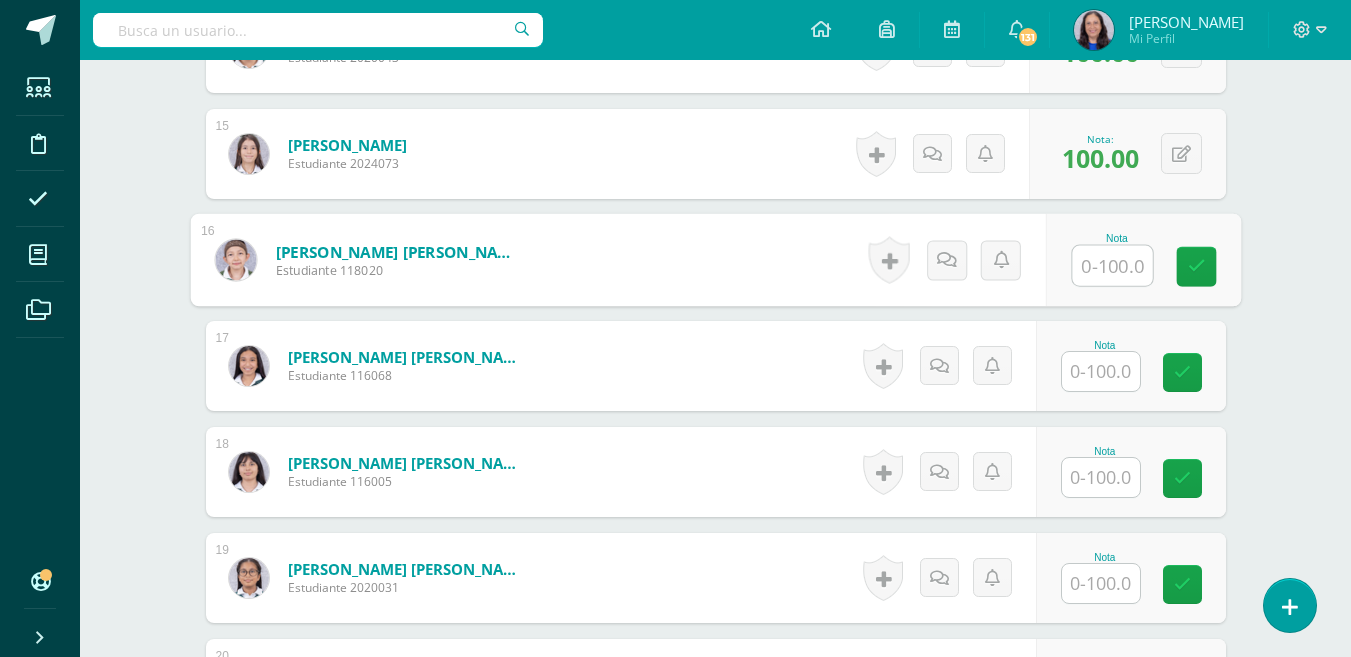 scroll, scrollTop: 2090, scrollLeft: 0, axis: vertical 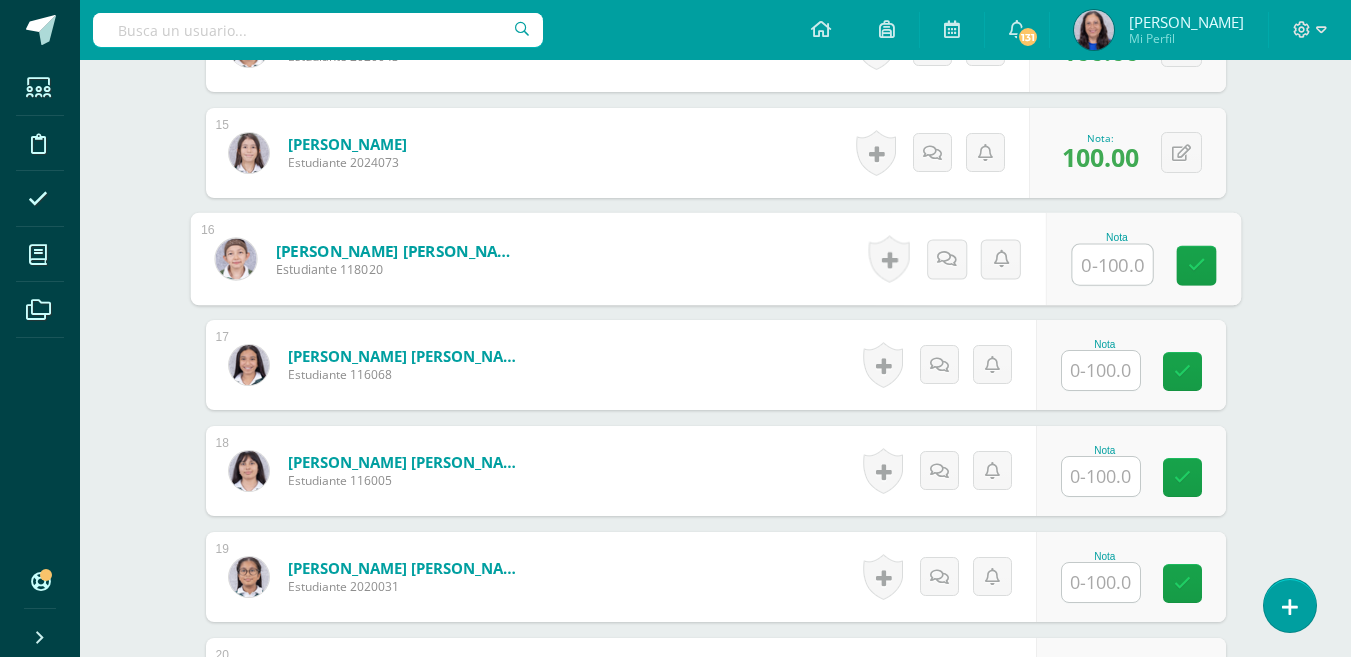 click at bounding box center (1101, 370) 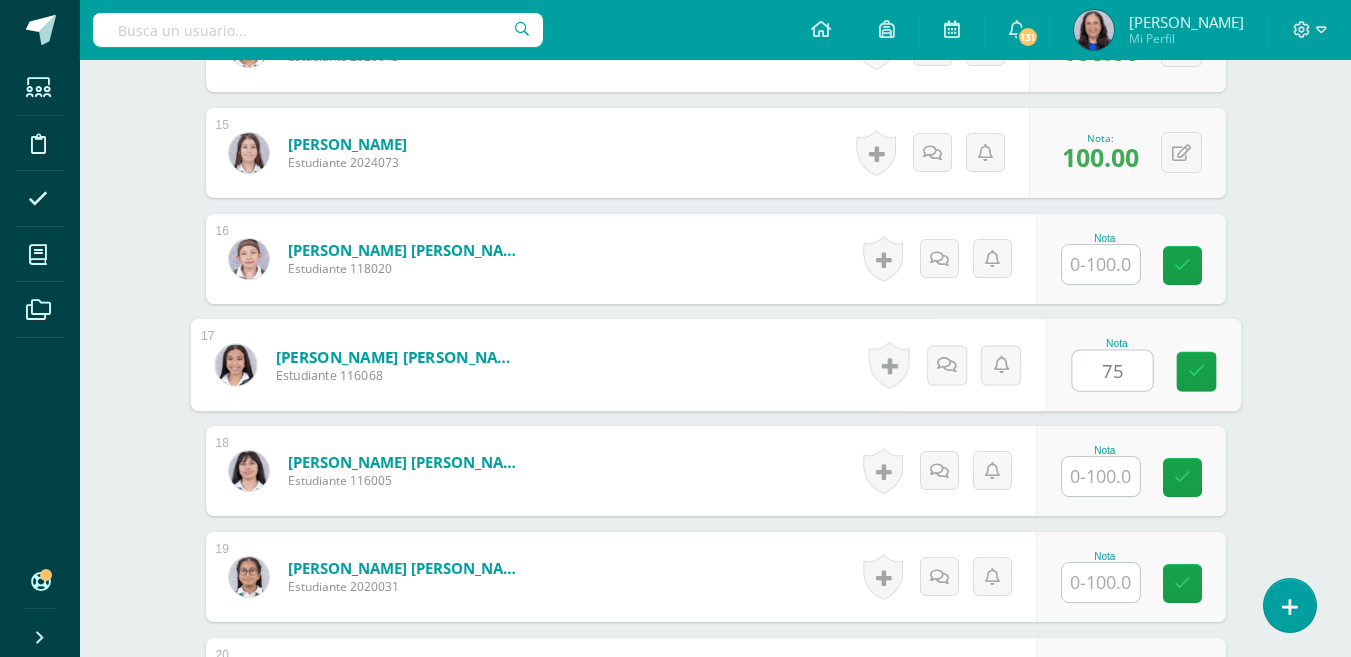 type on "75" 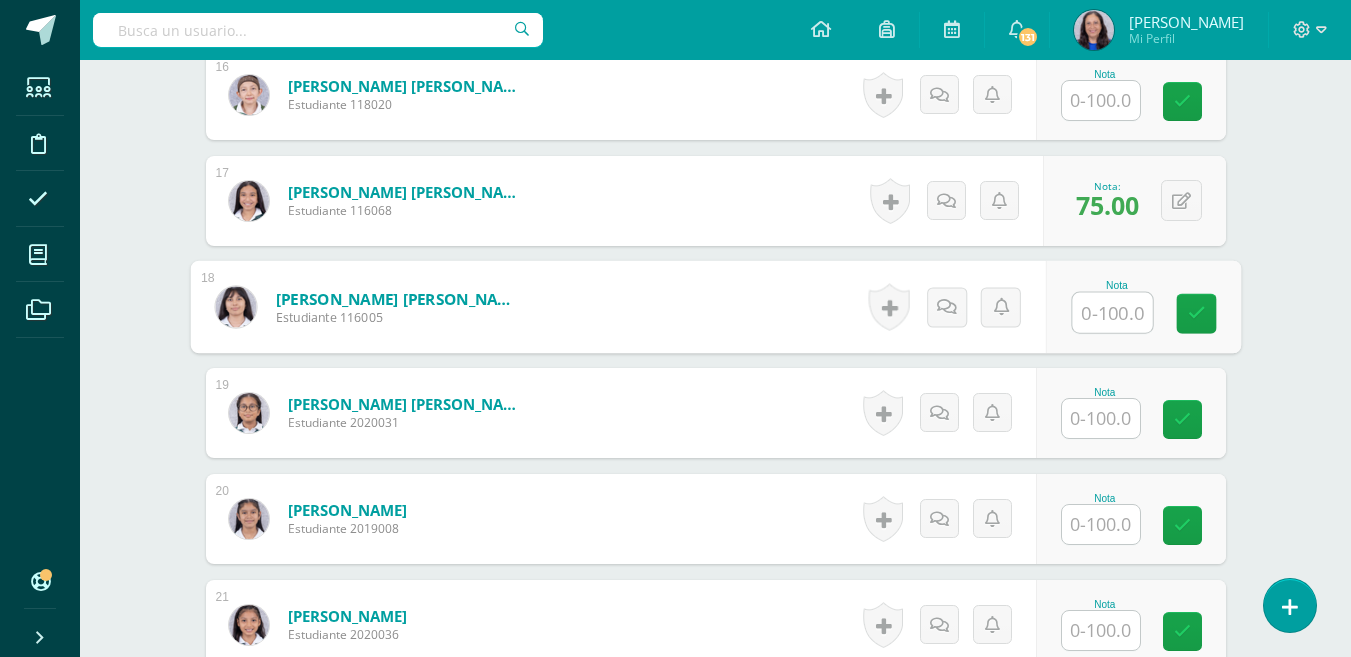 scroll, scrollTop: 2290, scrollLeft: 0, axis: vertical 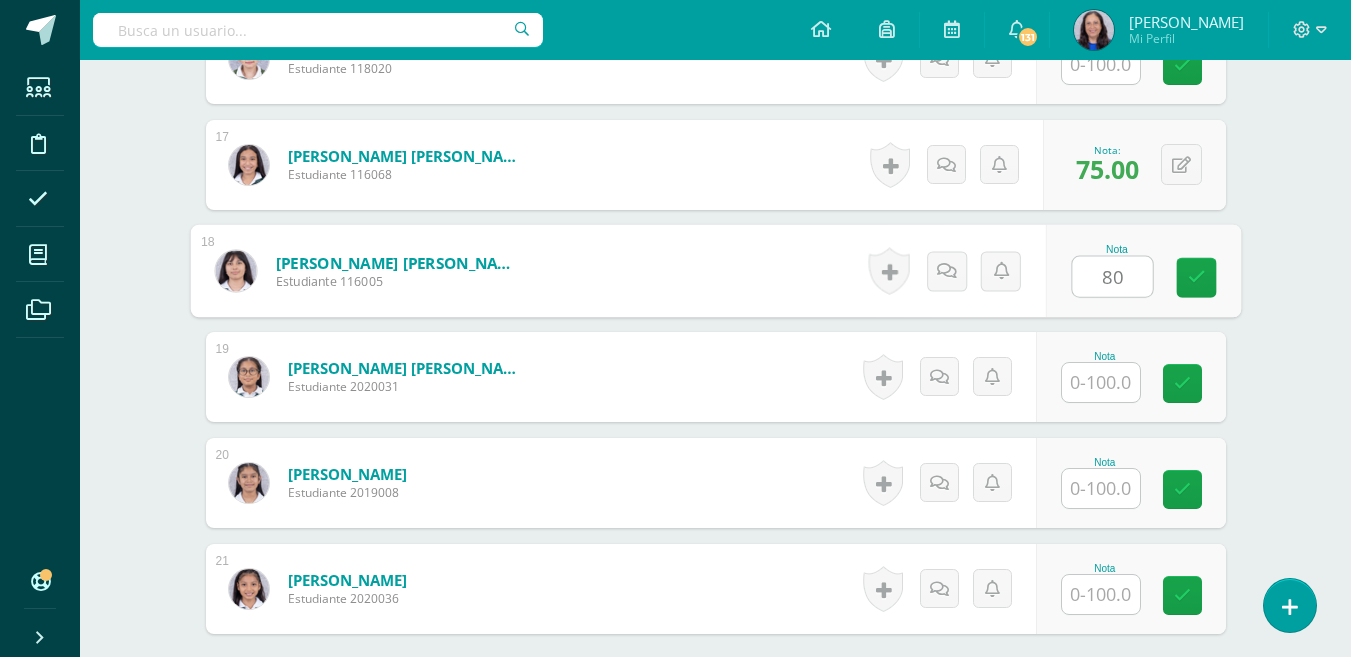 type on "80" 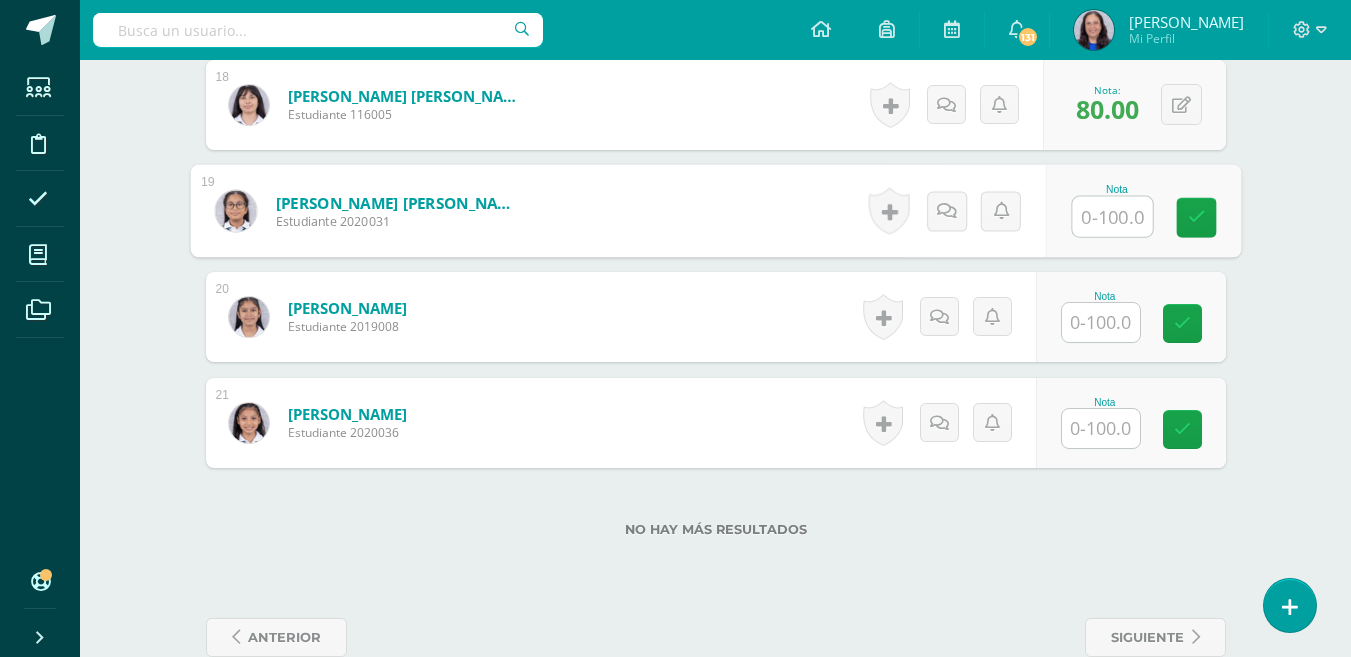 scroll, scrollTop: 2490, scrollLeft: 0, axis: vertical 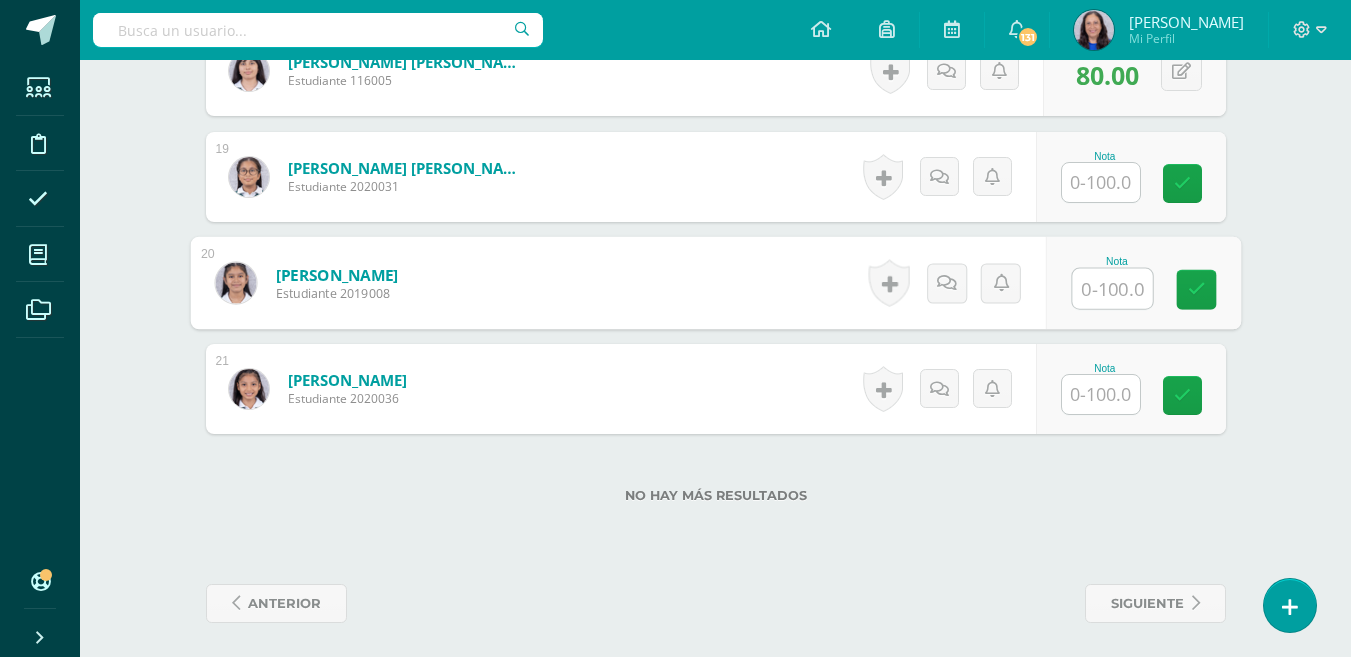 click at bounding box center (1112, 289) 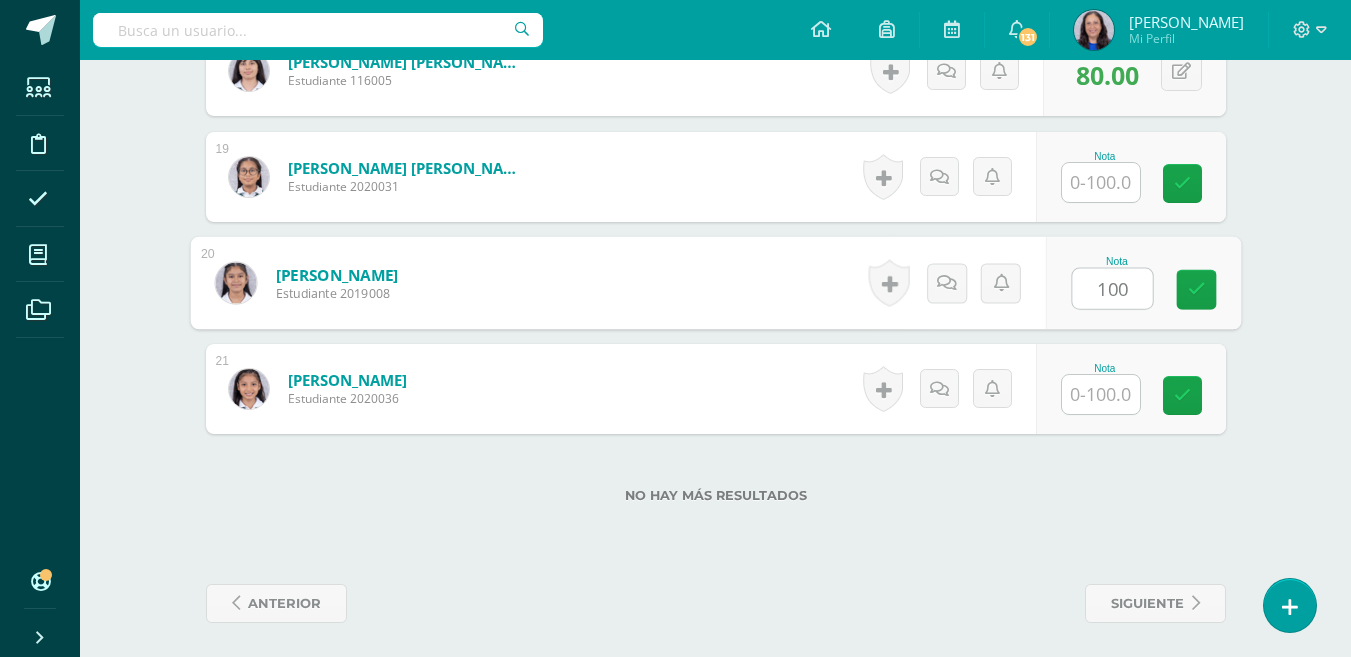 type on "100" 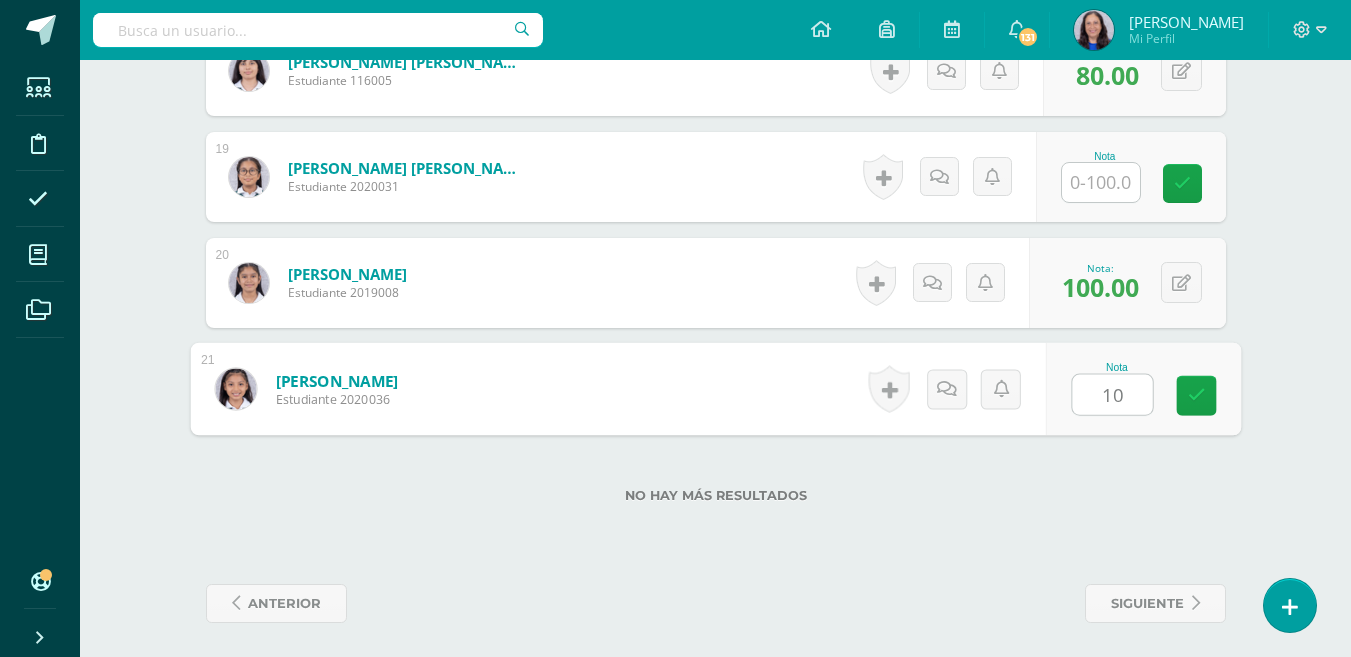 type on "100" 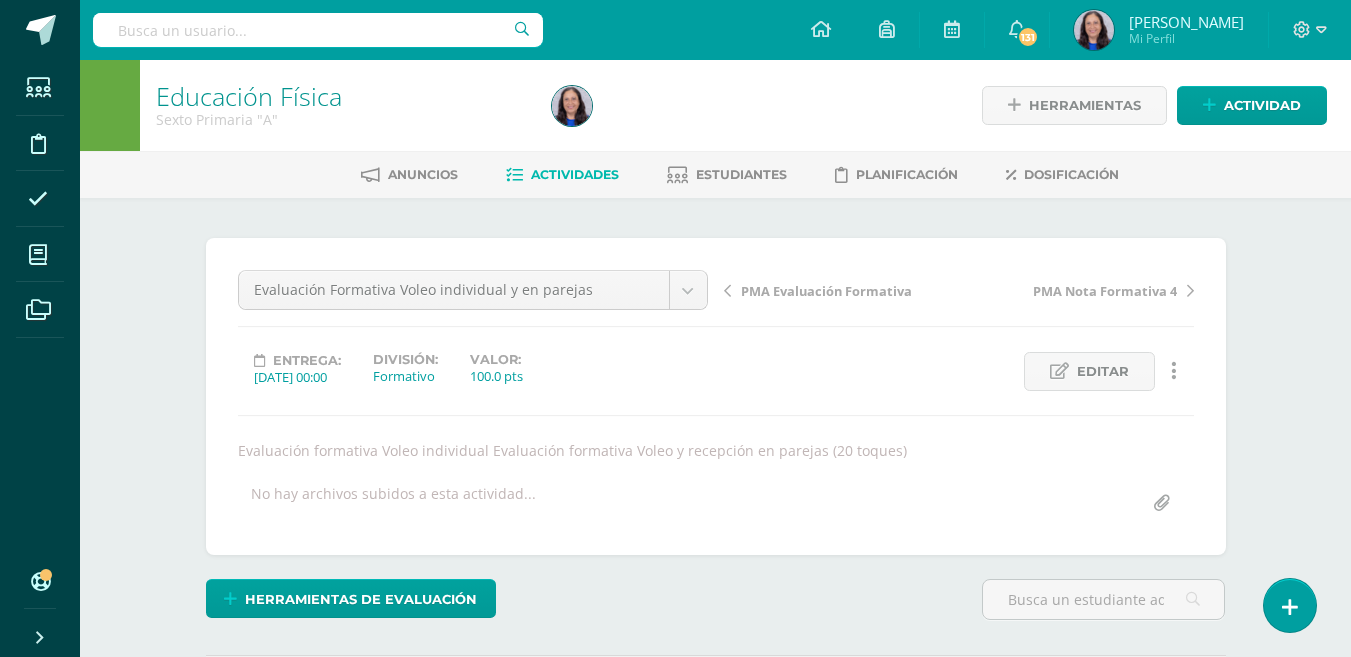 scroll, scrollTop: 0, scrollLeft: 0, axis: both 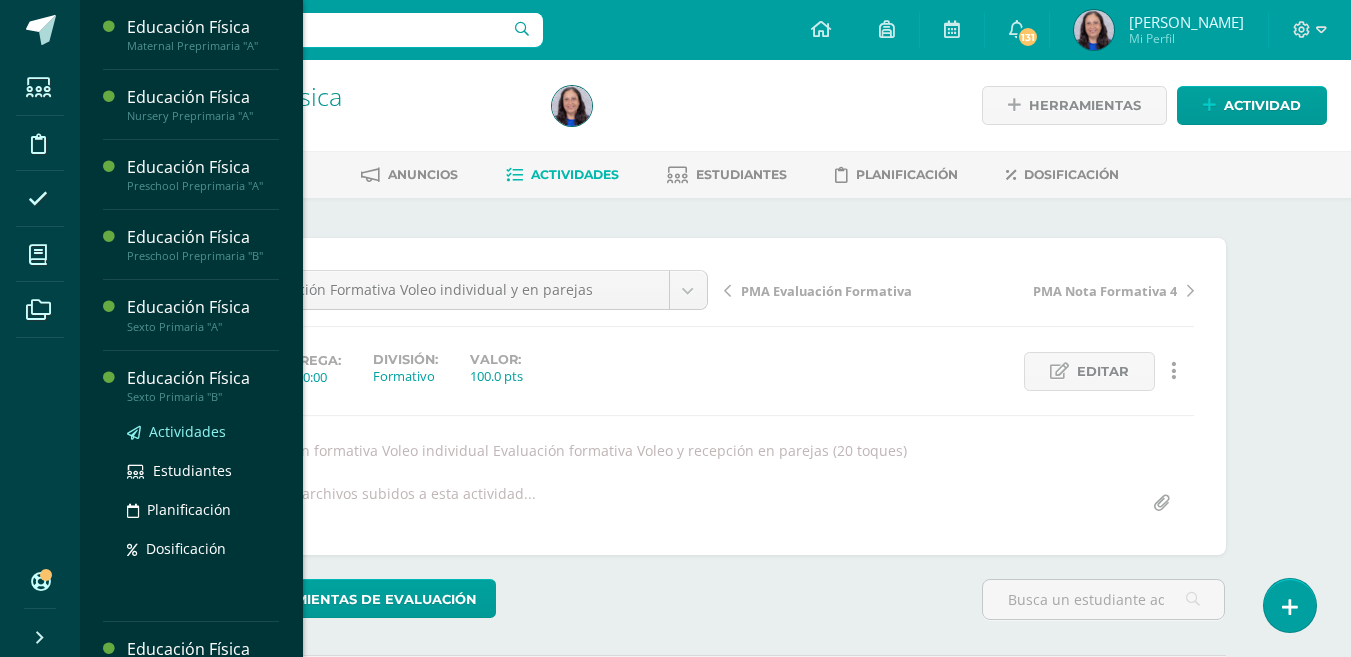 click on "Actividades" at bounding box center (187, 431) 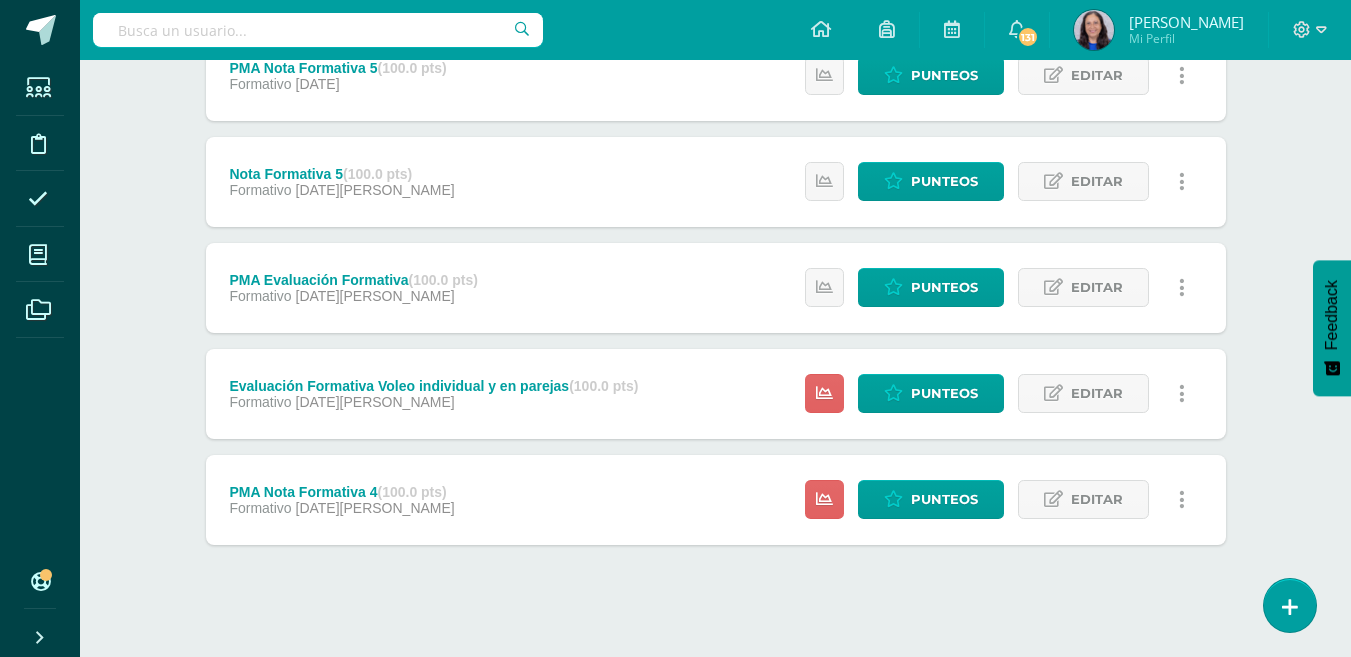 scroll, scrollTop: 846, scrollLeft: 0, axis: vertical 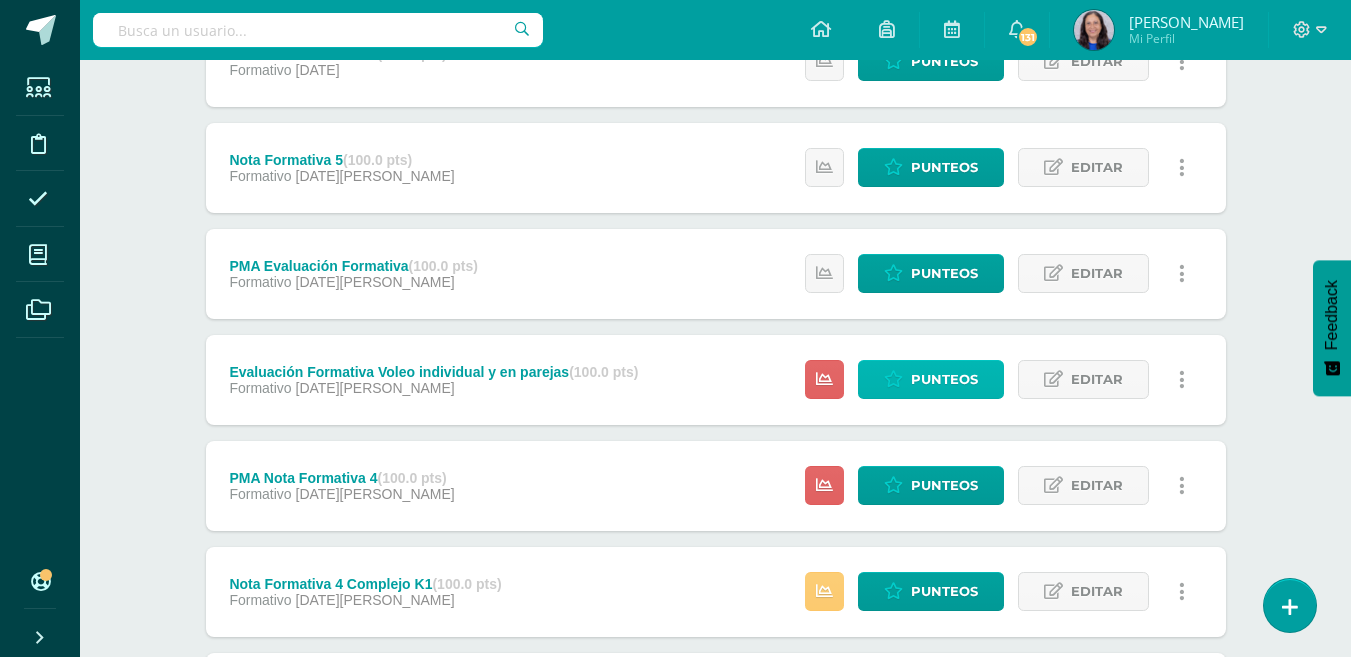 click on "Punteos" at bounding box center (944, 379) 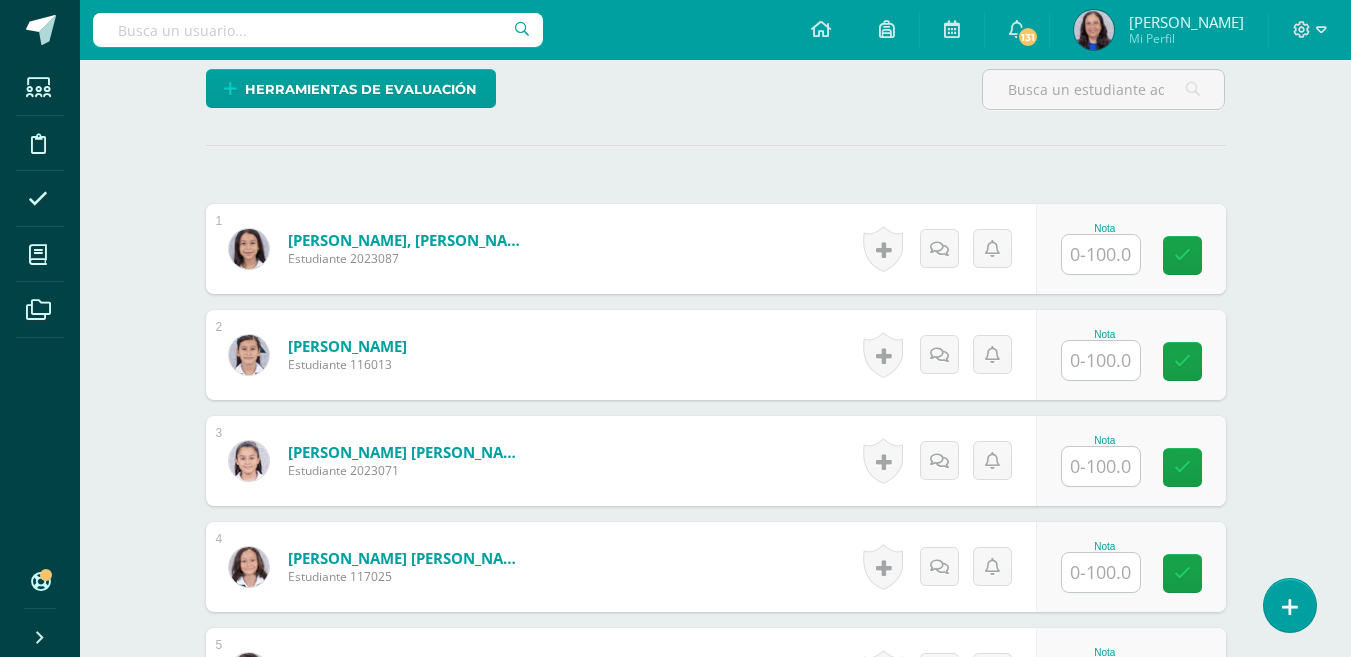 scroll, scrollTop: 579, scrollLeft: 0, axis: vertical 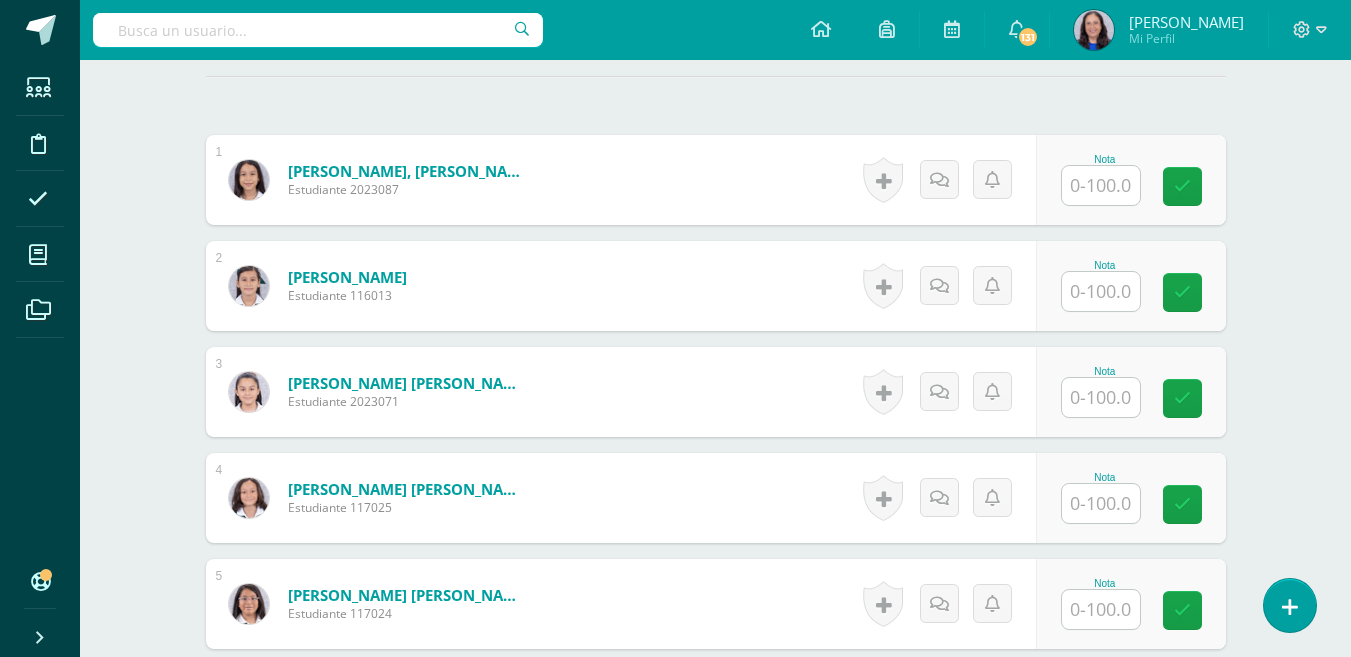 click at bounding box center [1101, 291] 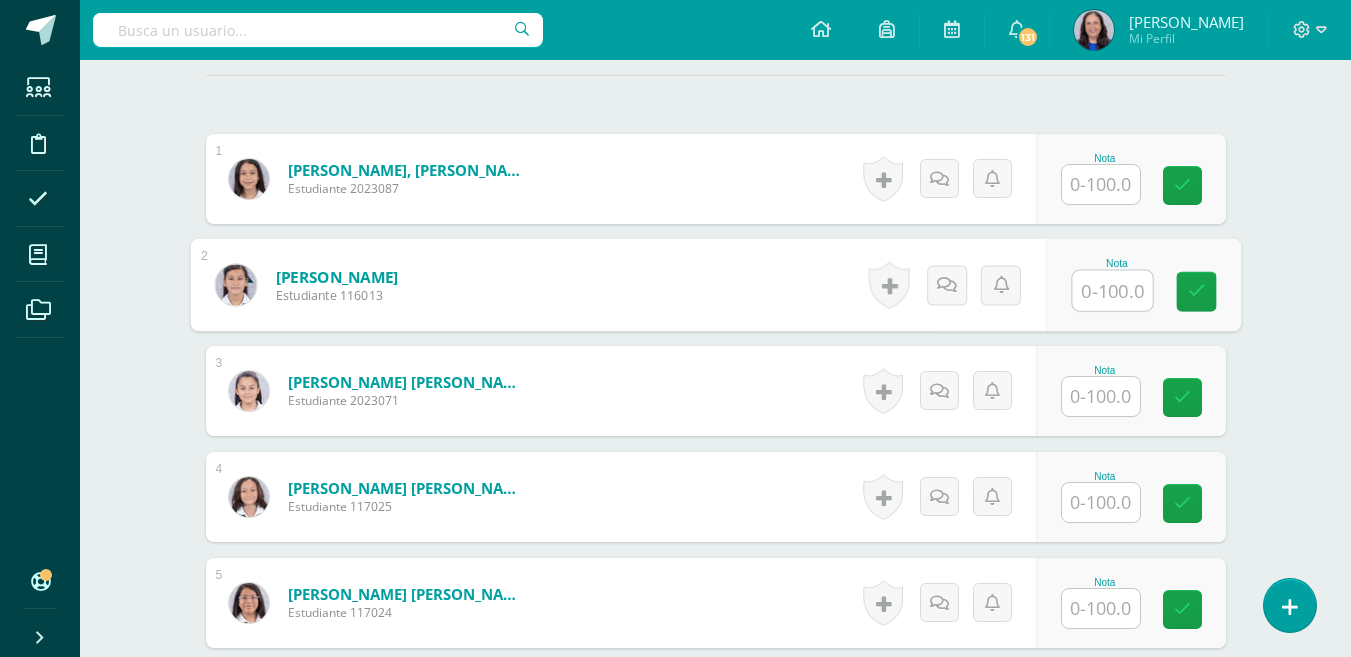 scroll, scrollTop: 581, scrollLeft: 0, axis: vertical 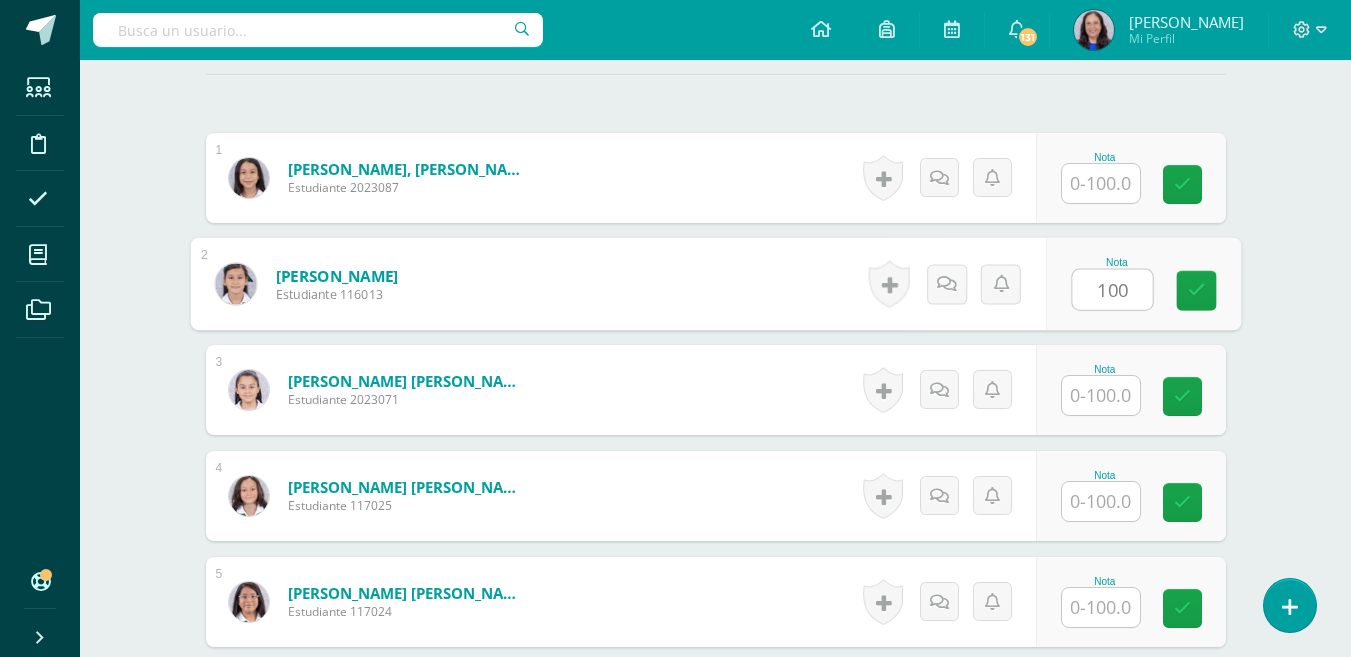 type on "100" 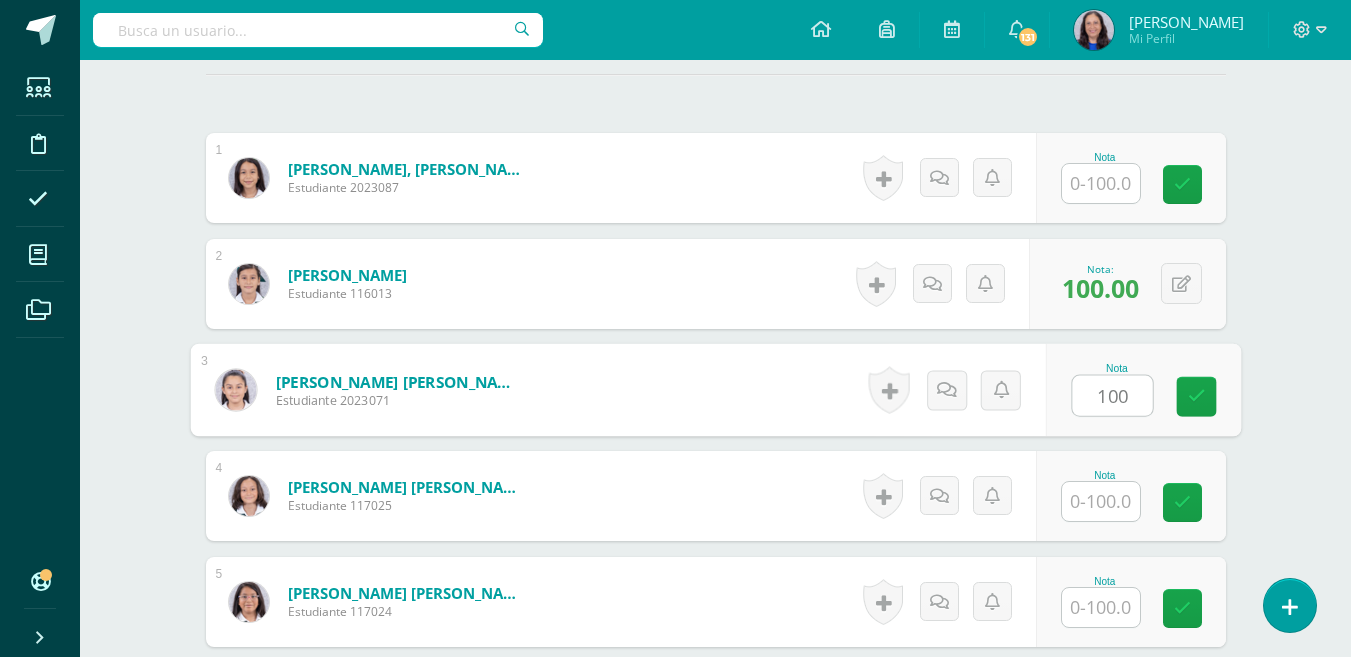 type on "100" 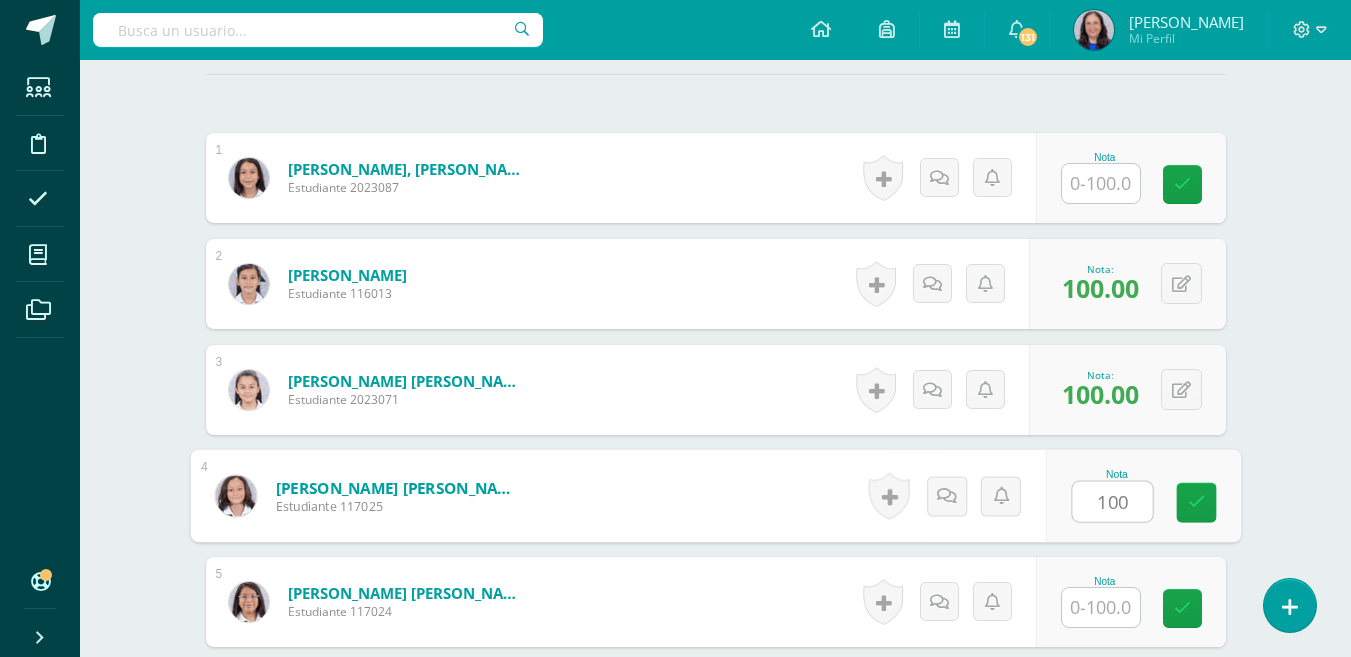 type on "100" 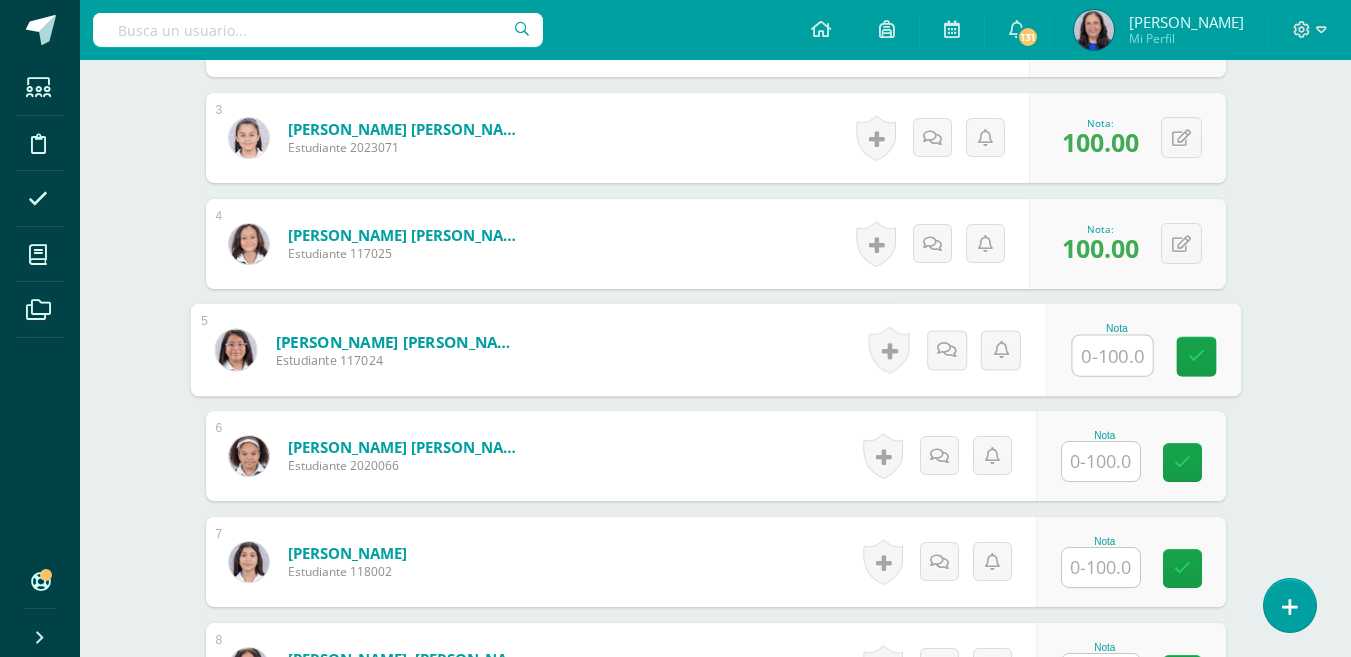 scroll, scrollTop: 881, scrollLeft: 0, axis: vertical 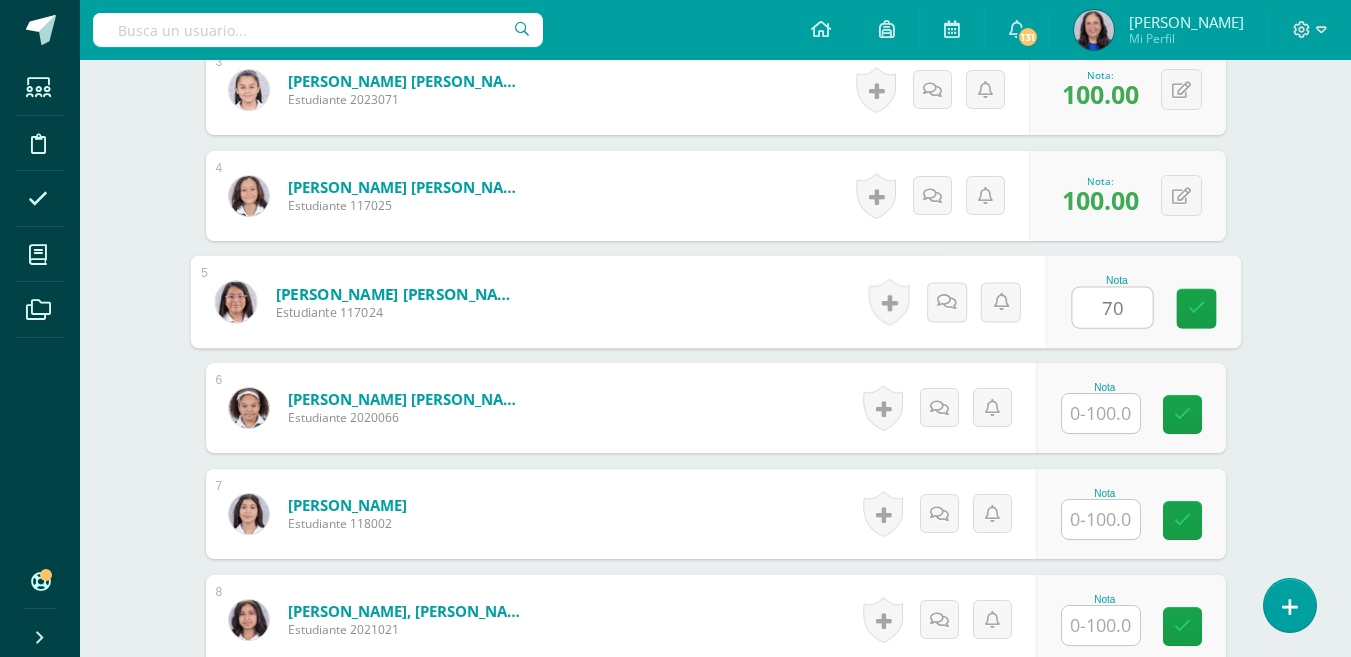 type on "70" 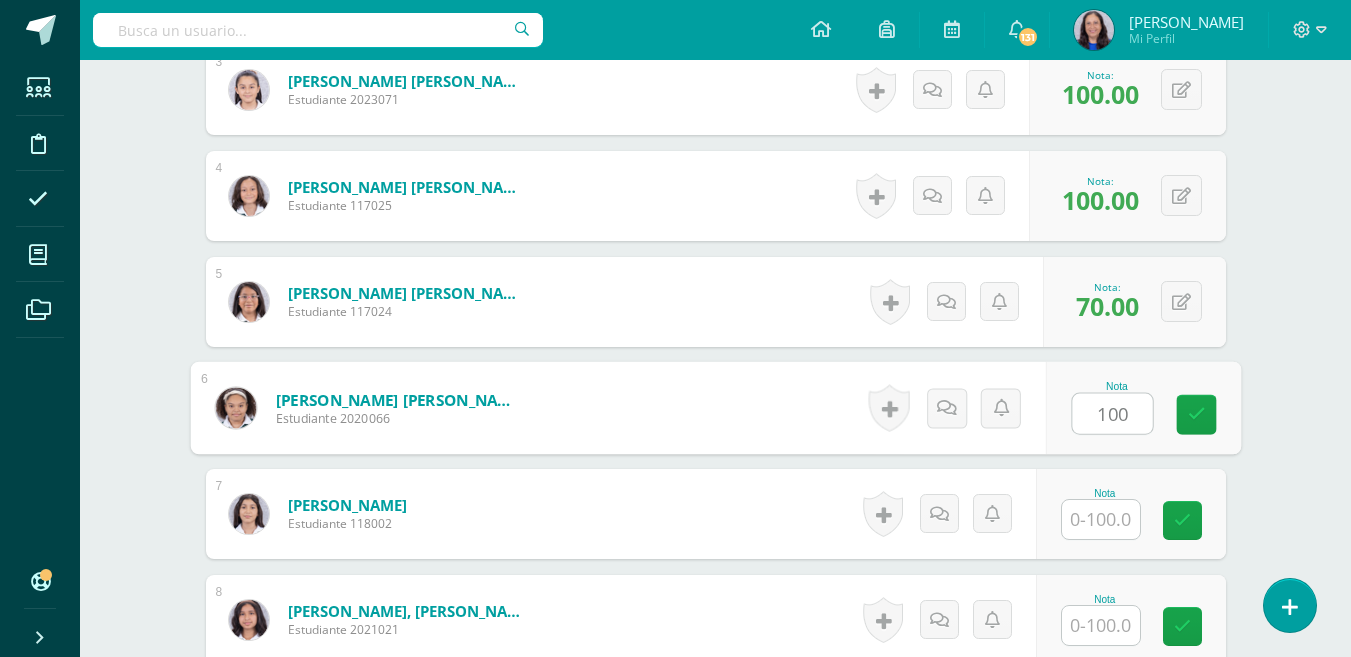 type on "100" 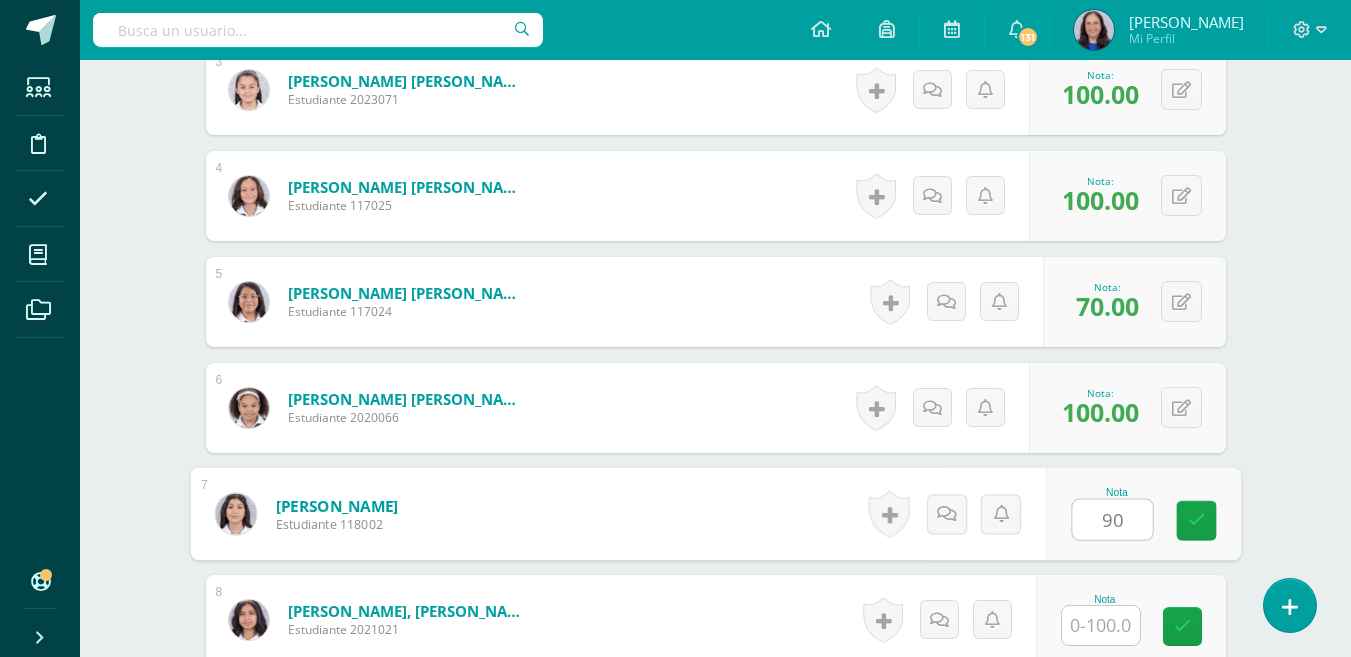 type on "90" 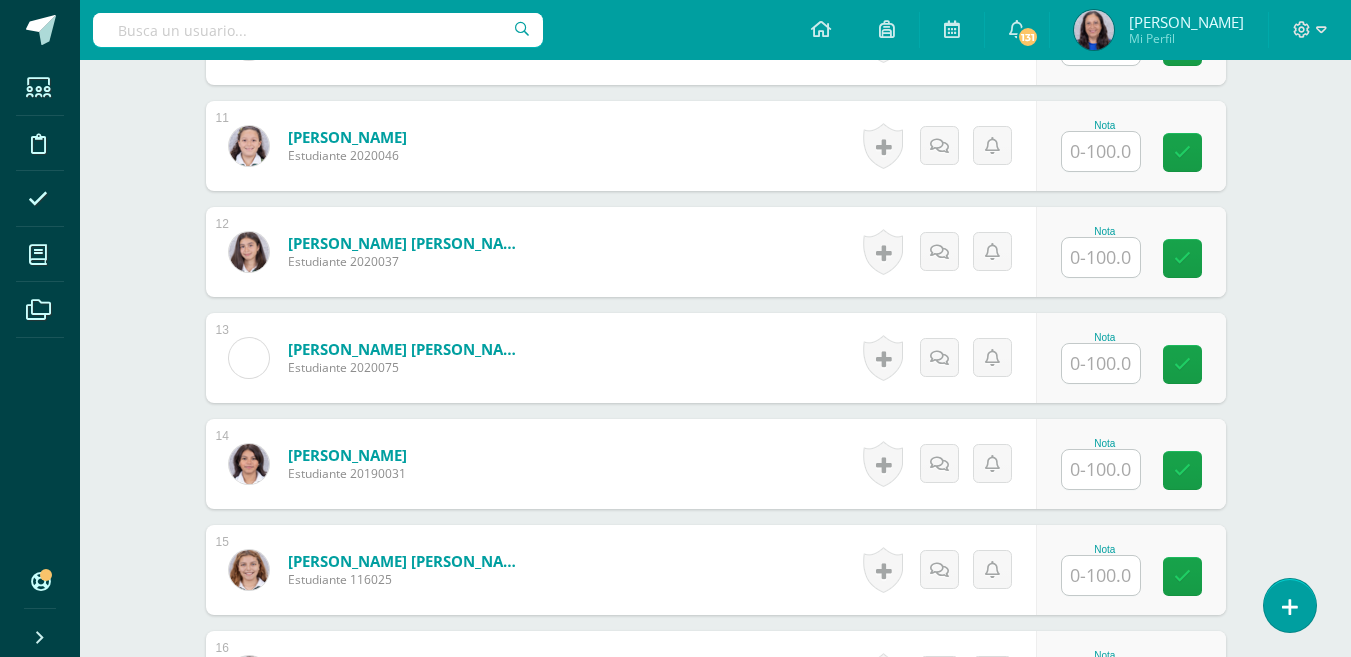 scroll, scrollTop: 1681, scrollLeft: 0, axis: vertical 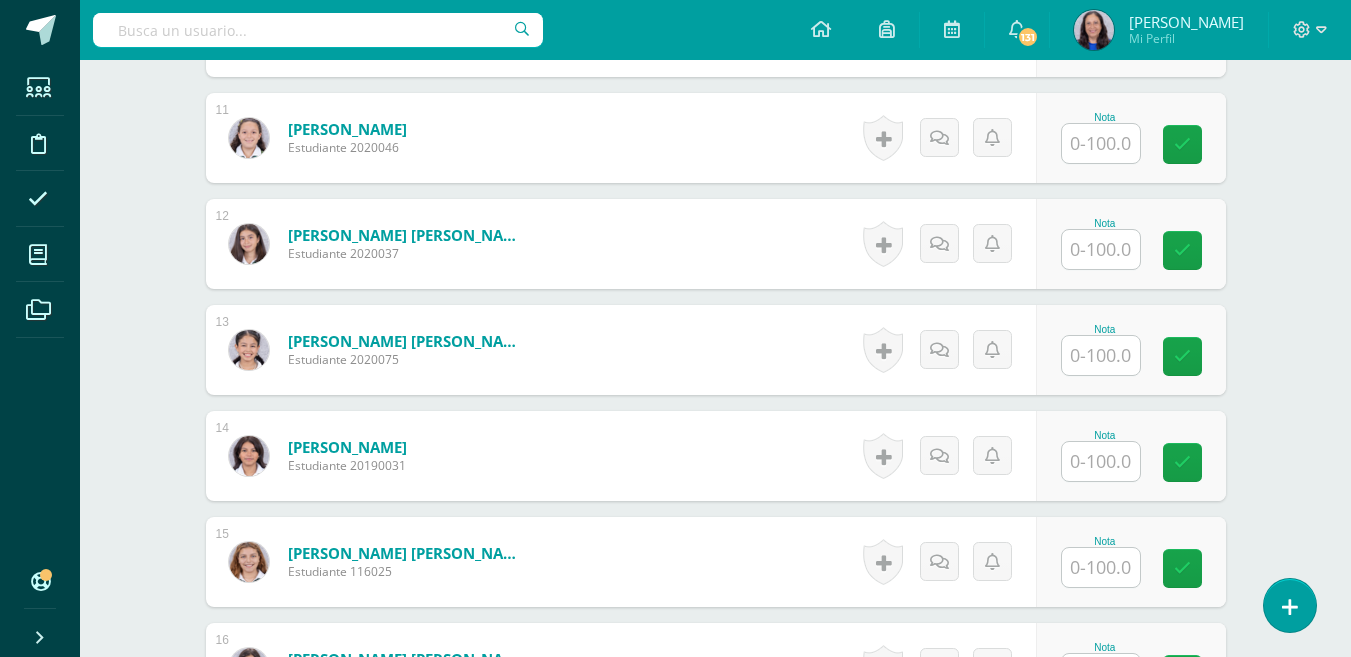 click at bounding box center [1101, 249] 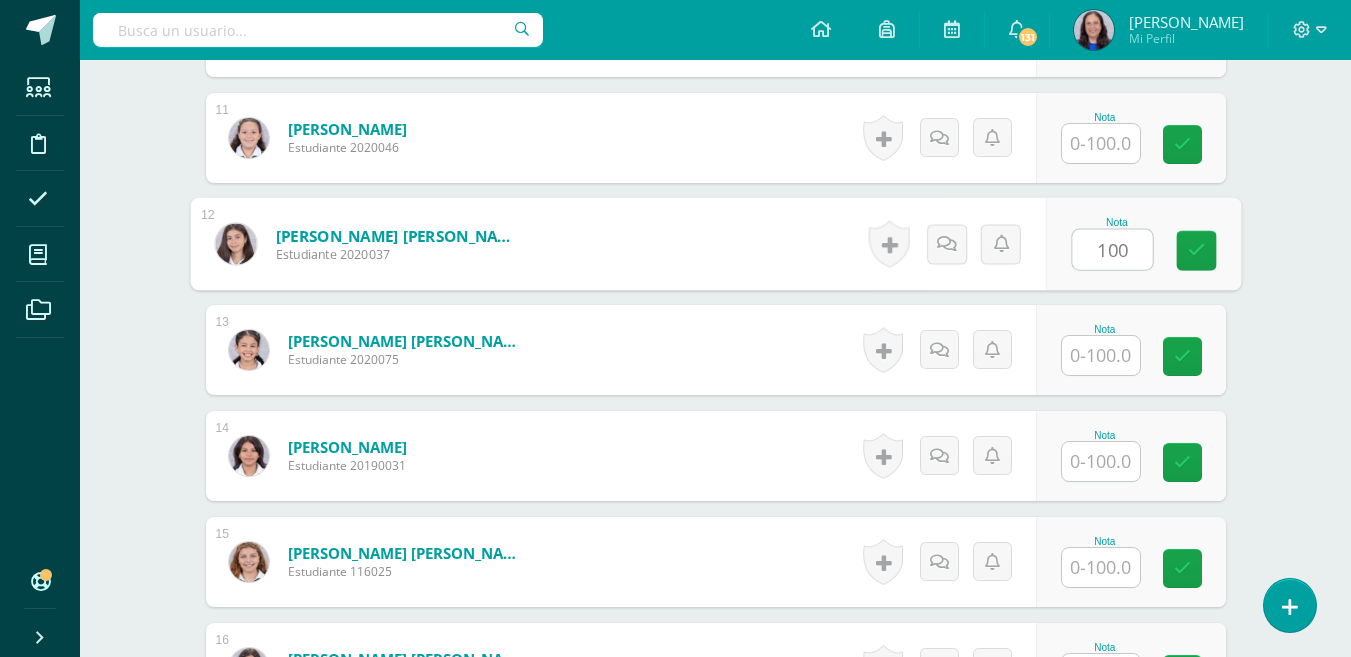 type on "100" 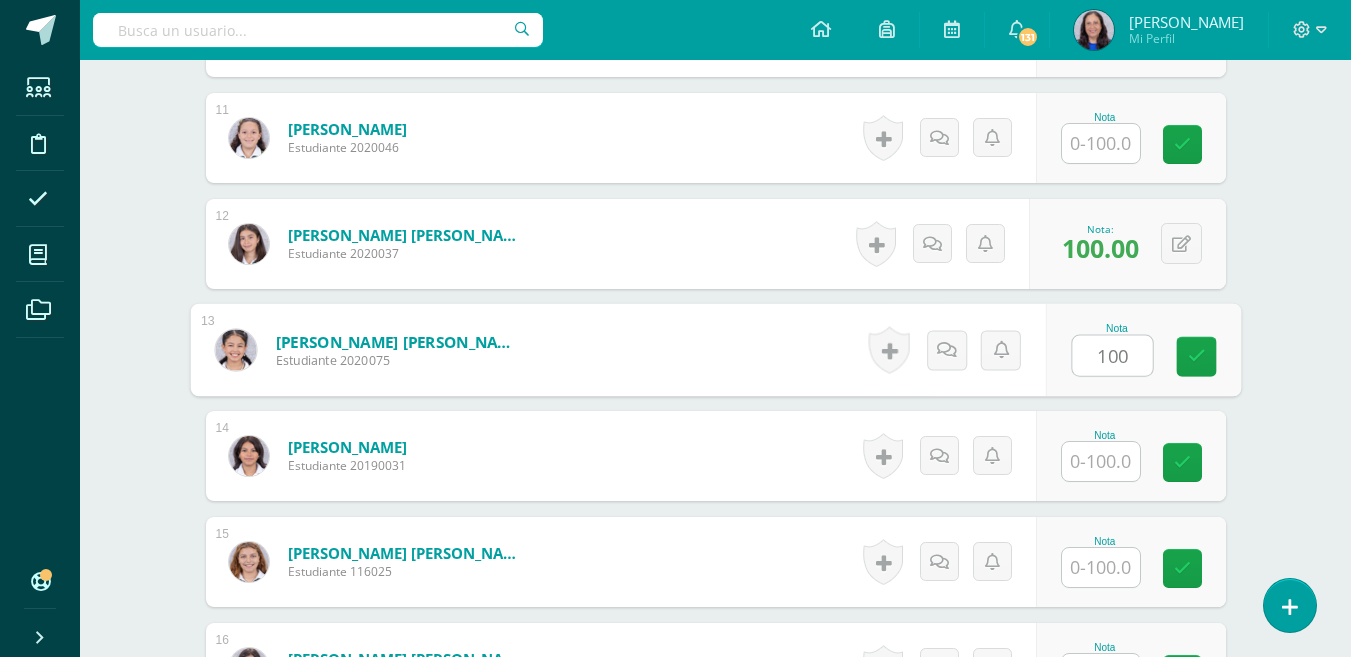 type on "100" 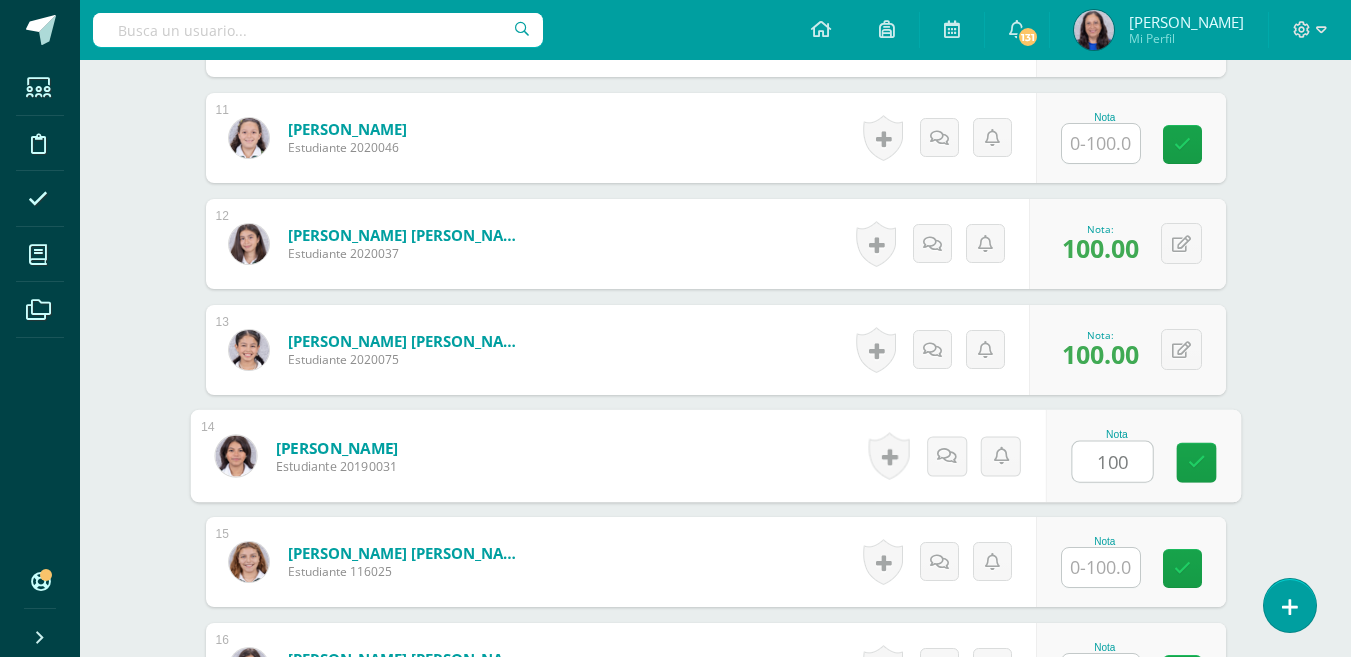 type on "100" 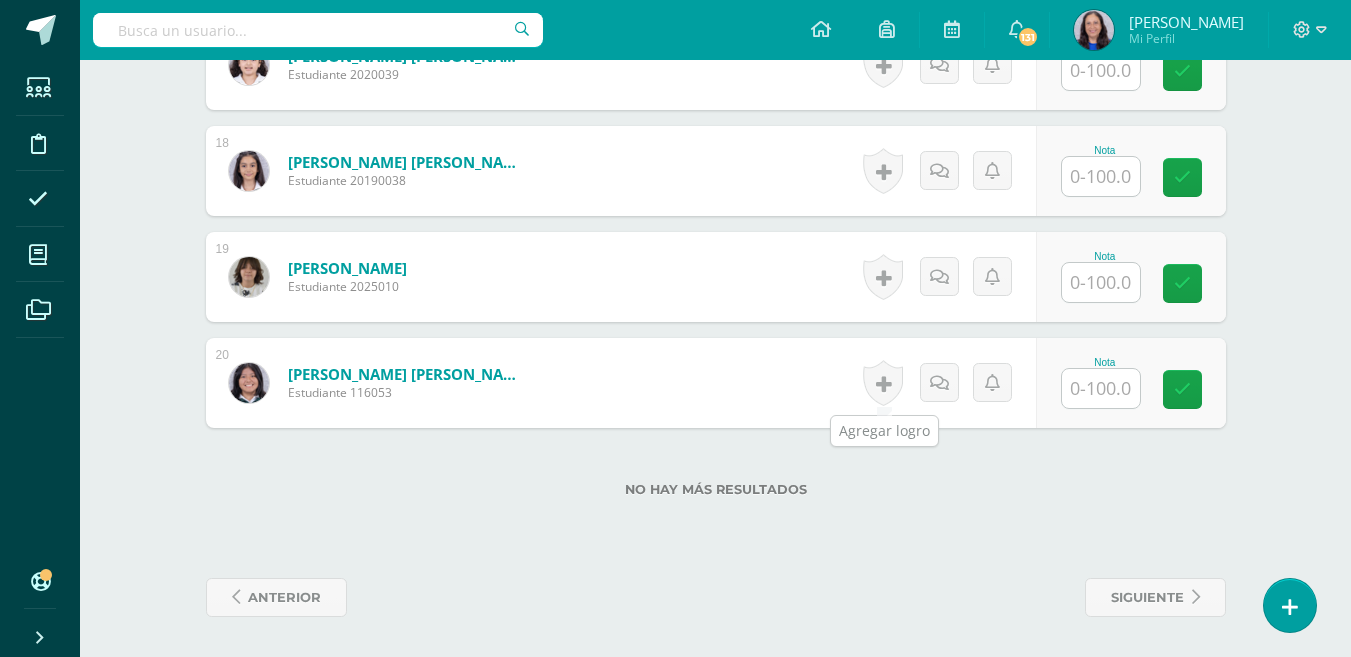 scroll, scrollTop: 2290, scrollLeft: 0, axis: vertical 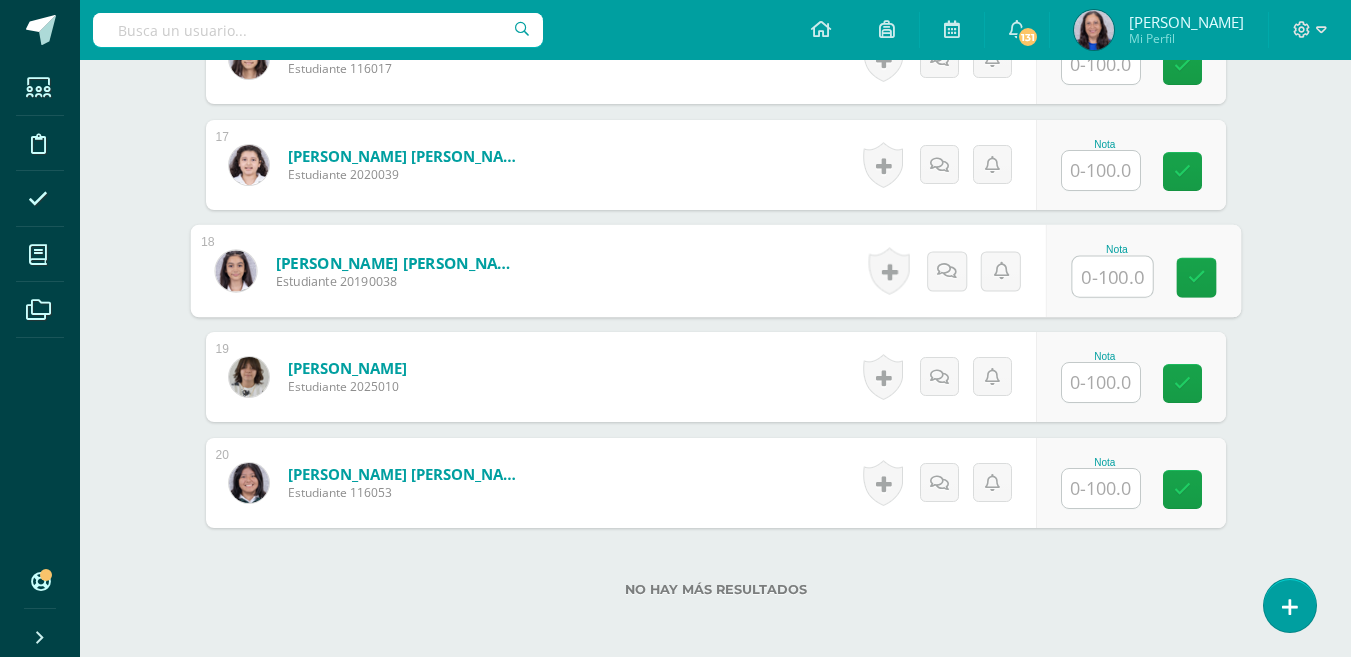 click at bounding box center [1112, 277] 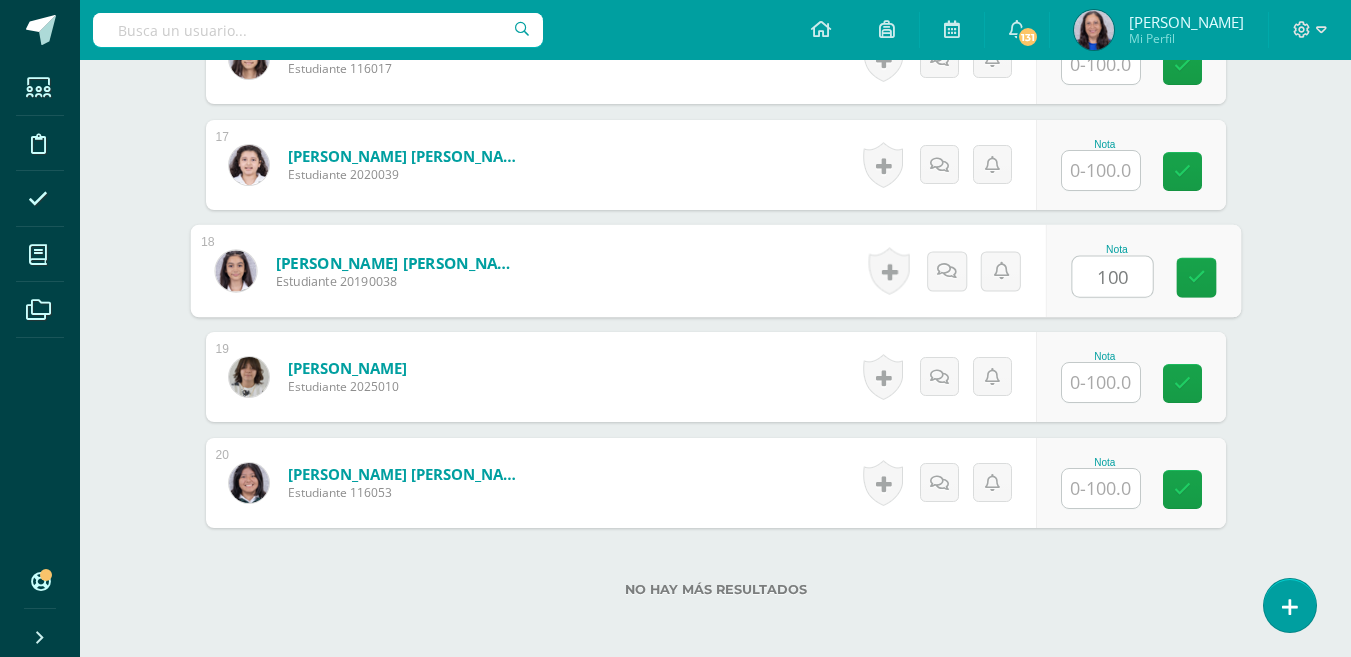 type on "100" 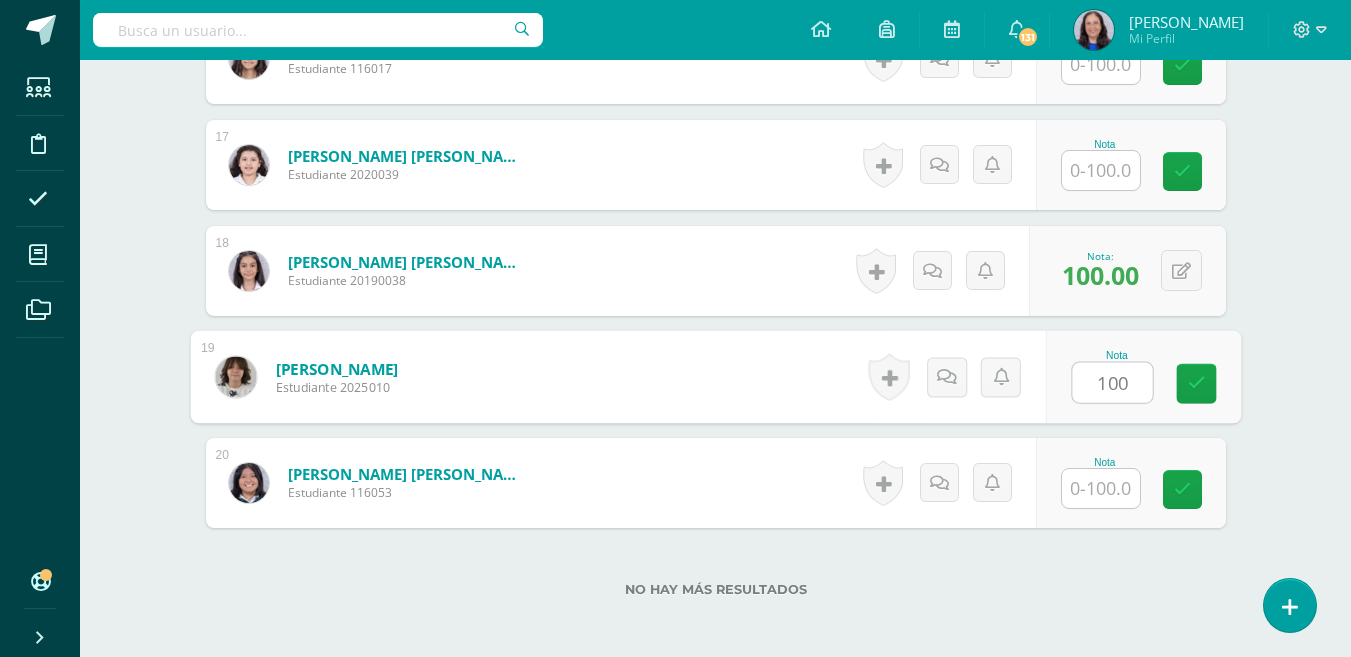 type on "100" 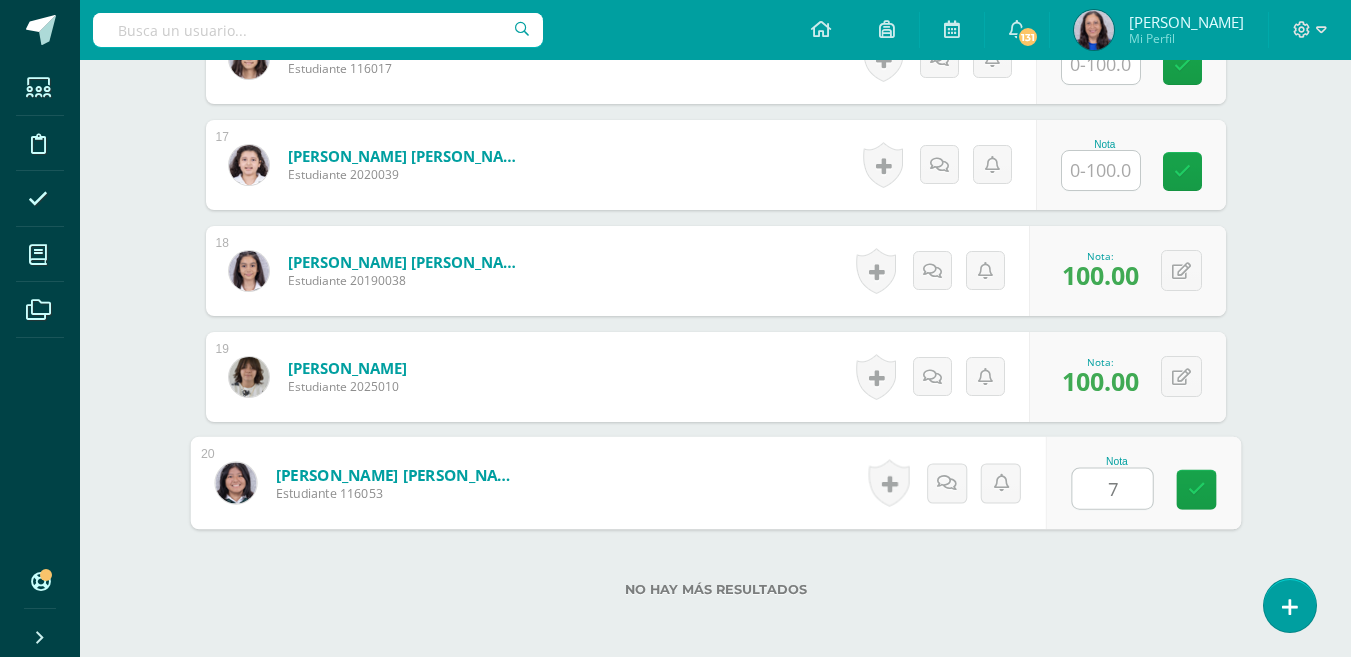 type on "70" 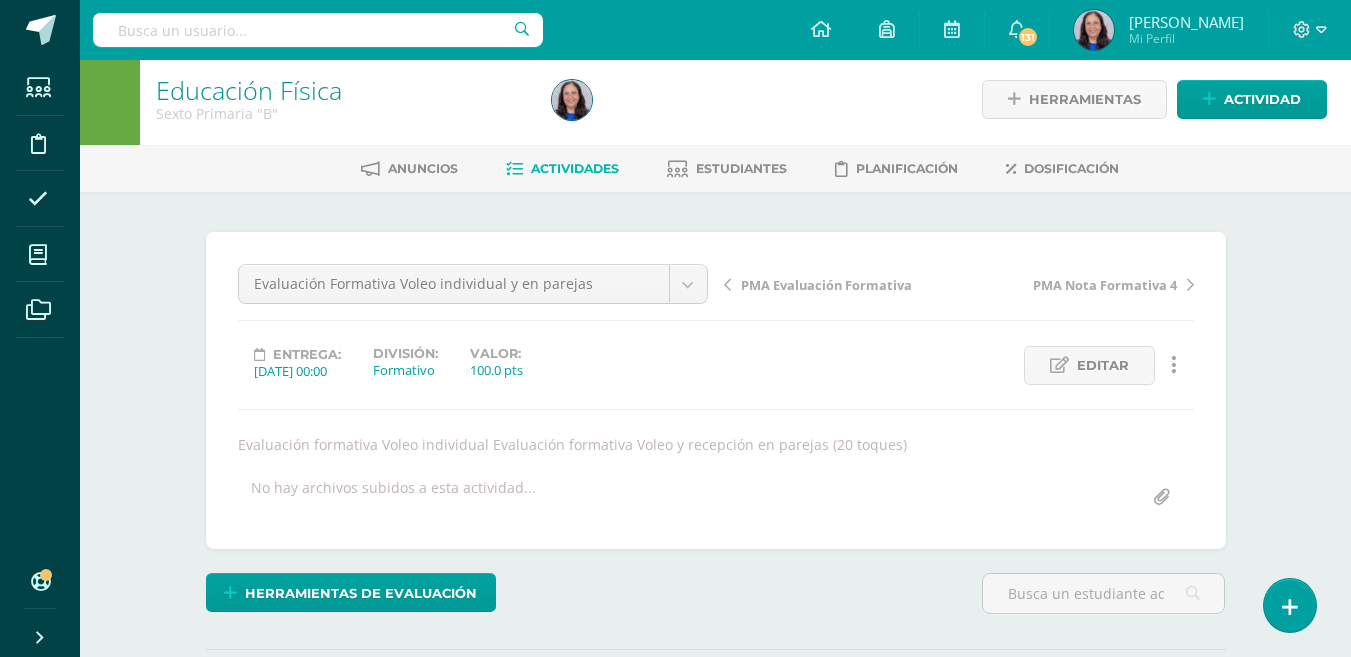 scroll, scrollTop: 0, scrollLeft: 0, axis: both 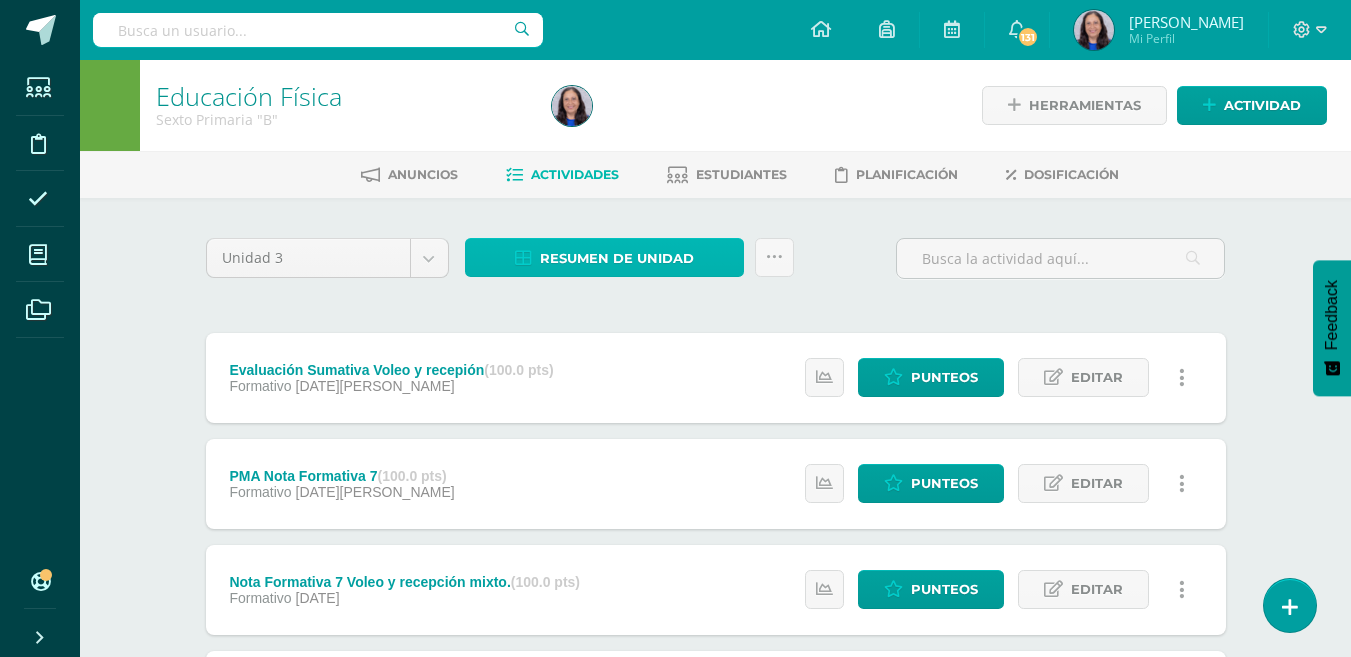 click on "Resumen de unidad" at bounding box center (617, 258) 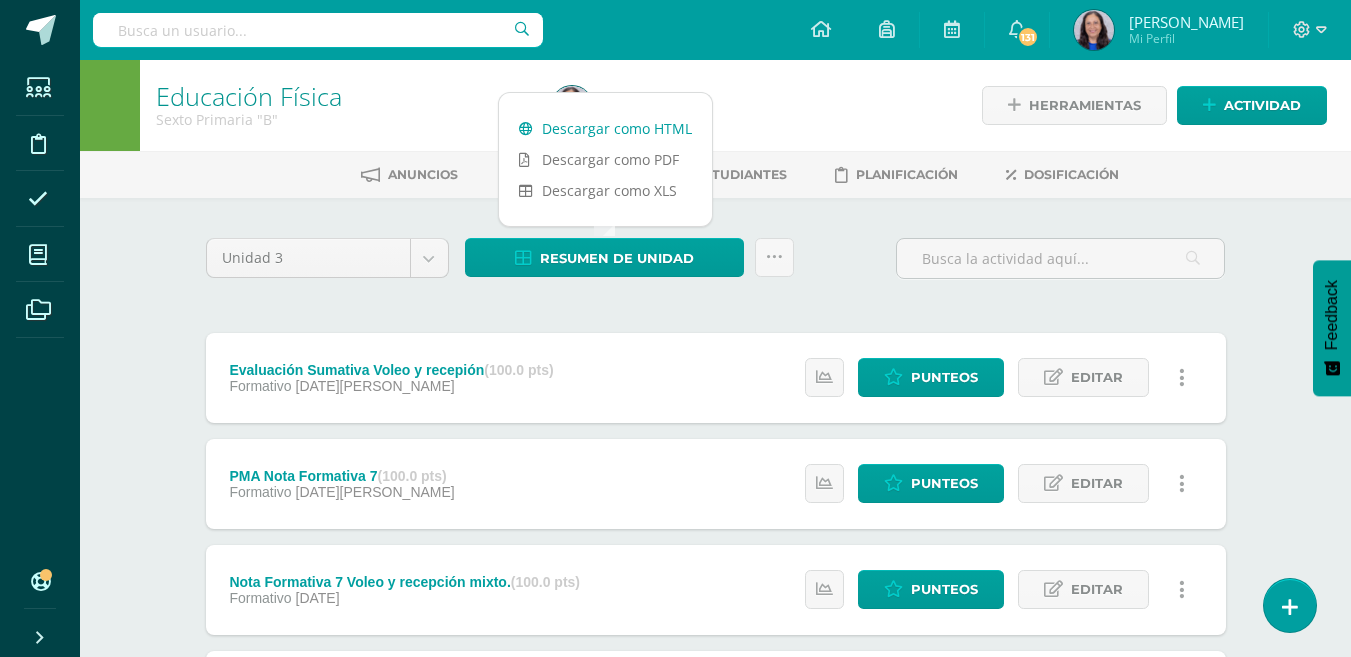 click on "Descargar como HTML" at bounding box center (605, 128) 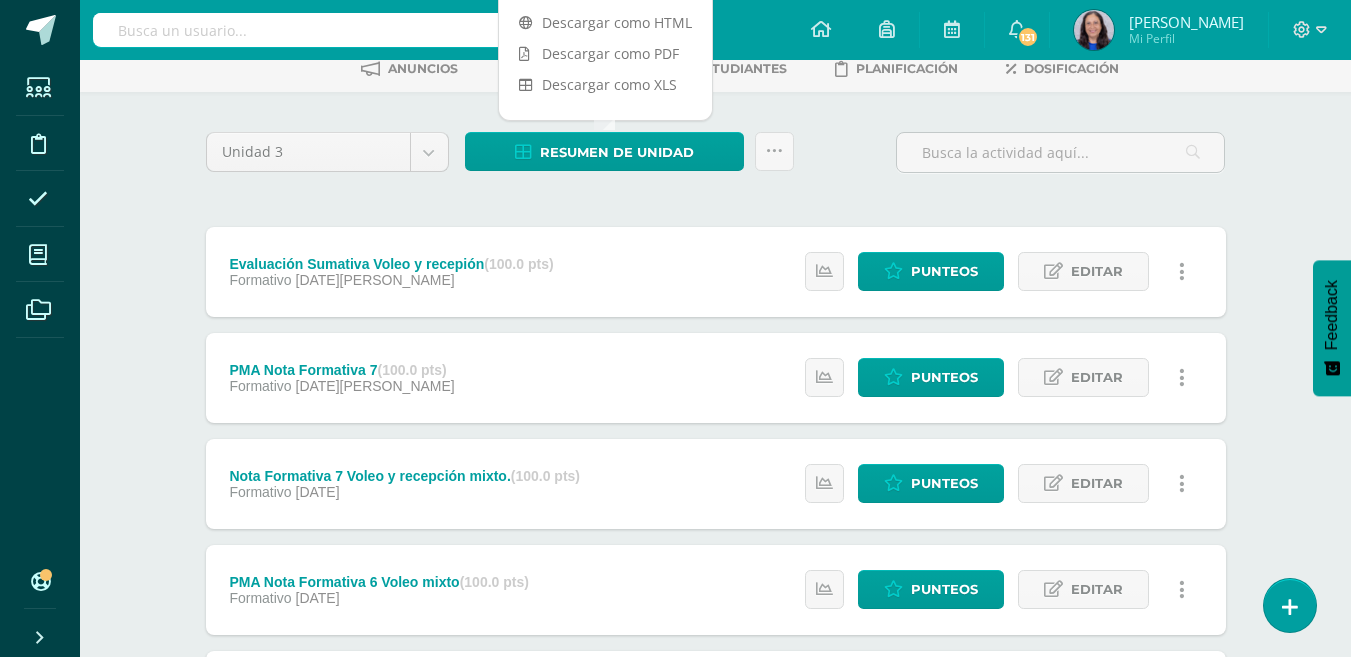 scroll, scrollTop: 0, scrollLeft: 0, axis: both 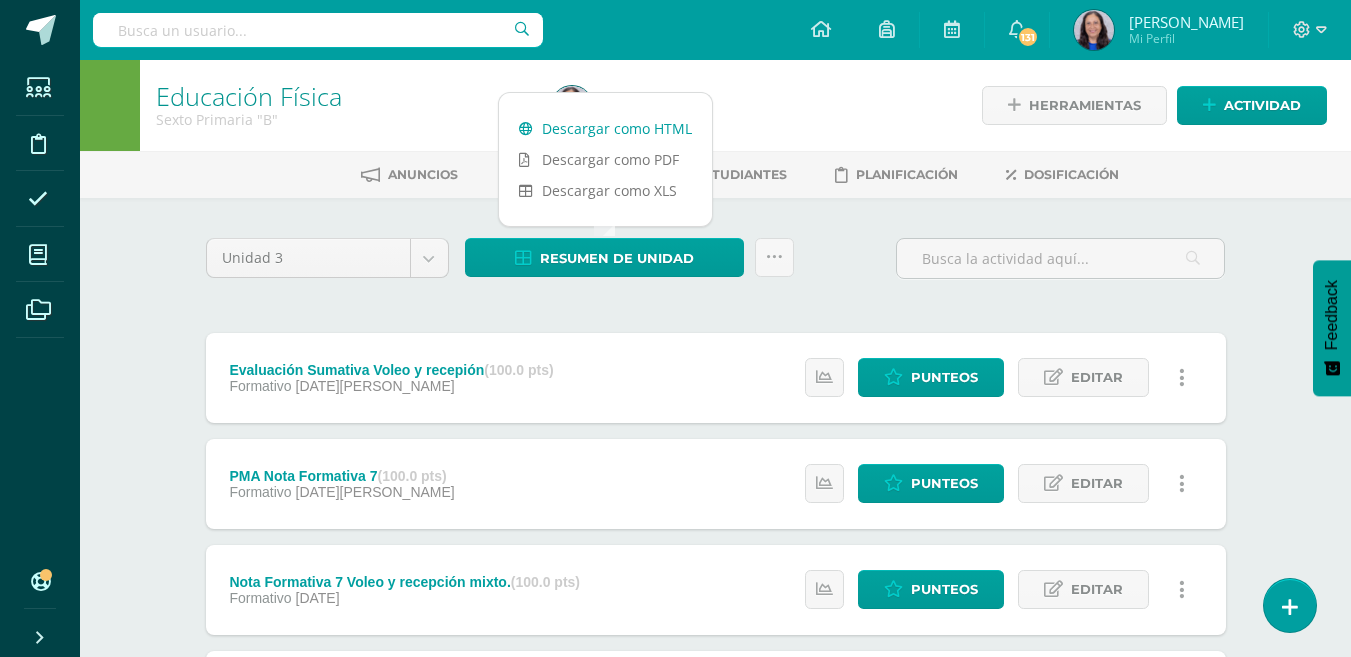 click on "Descargar como HTML" at bounding box center (605, 128) 